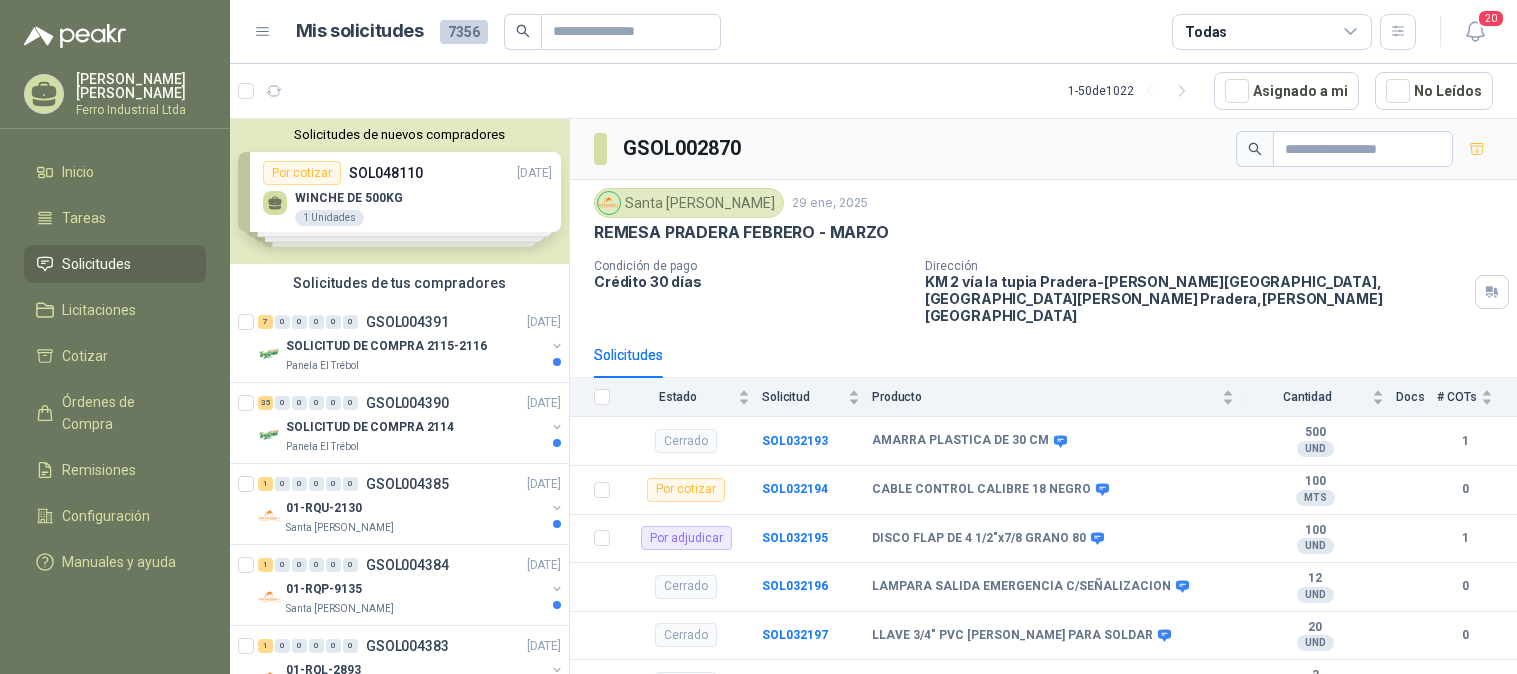 scroll, scrollTop: 0, scrollLeft: 0, axis: both 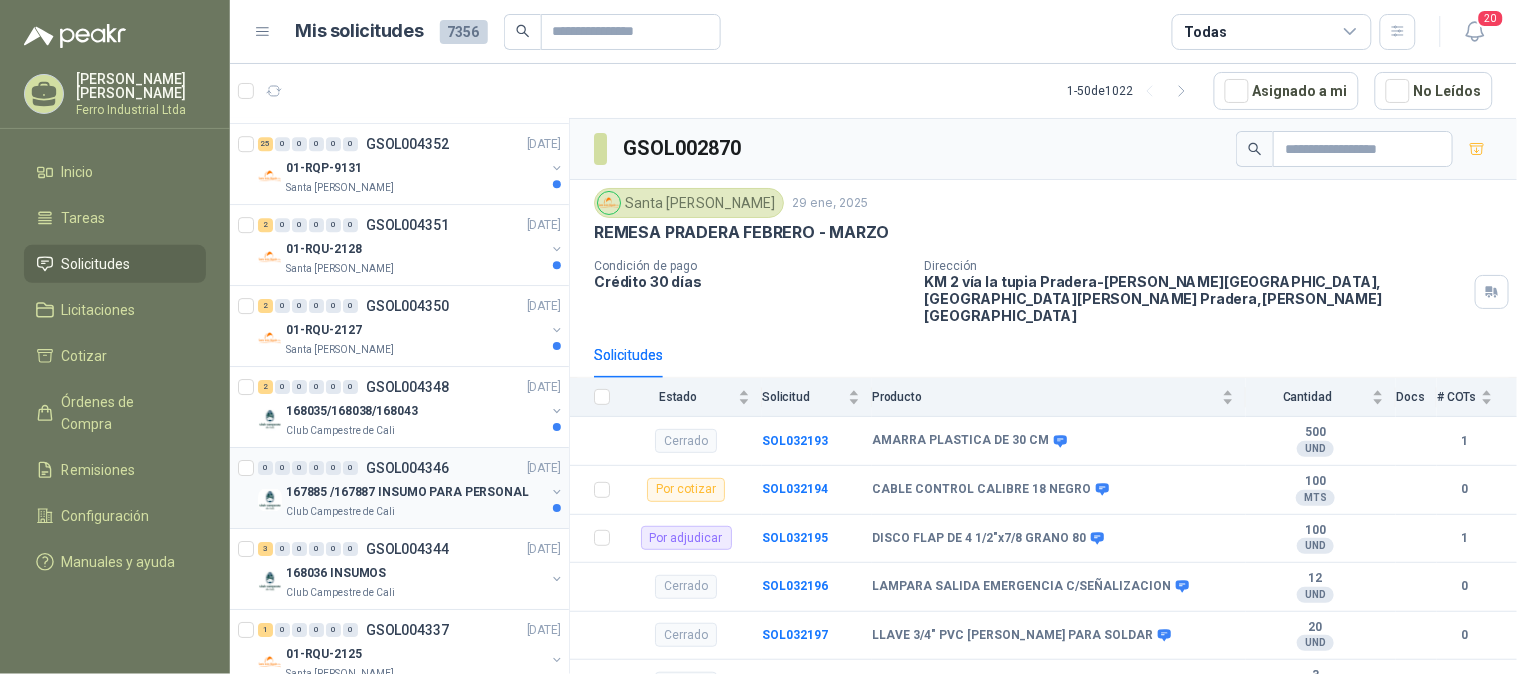 click on "167885 /167887 INSUMO PARA PERSONAL" at bounding box center [407, 492] 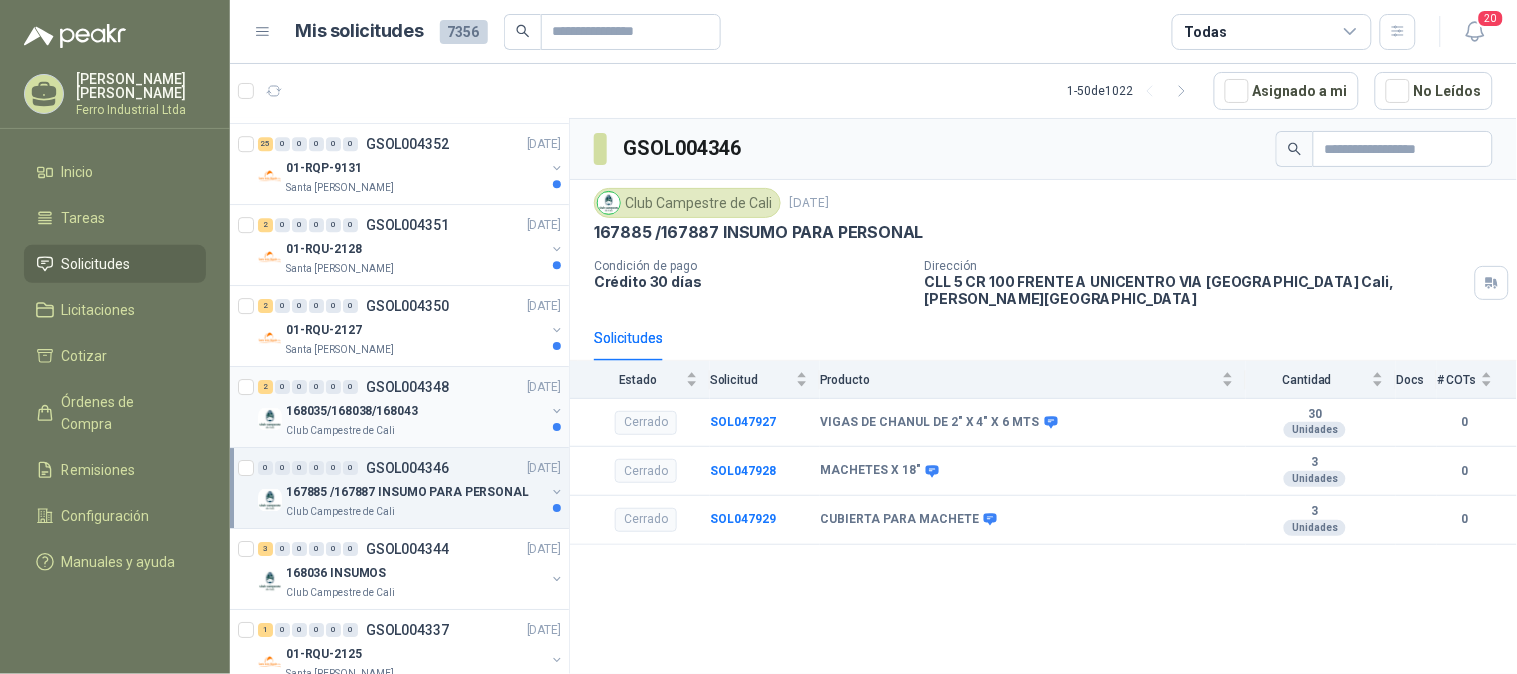 click on "168035/168038/168043" at bounding box center (415, 411) 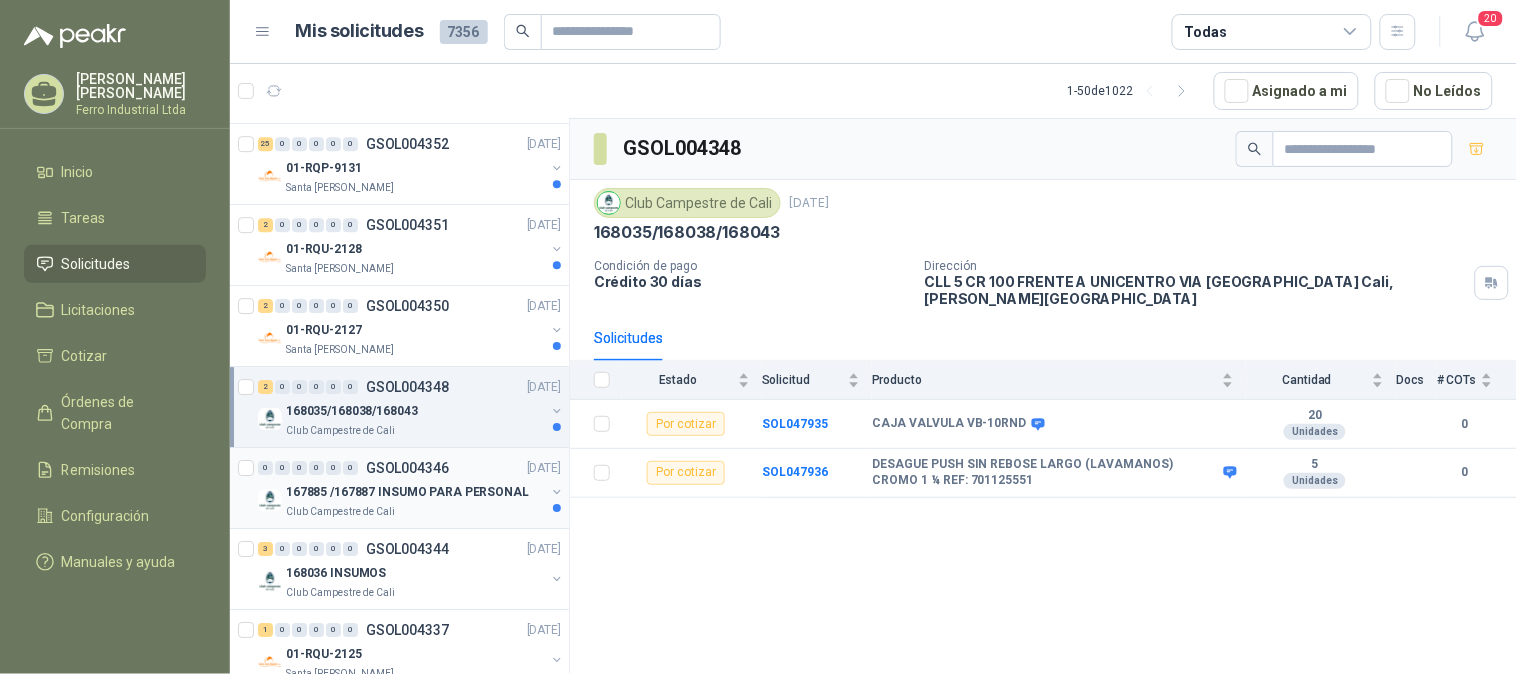 click on "0   0   0   0   0   0   GSOL004346 [DATE]" at bounding box center [411, 468] 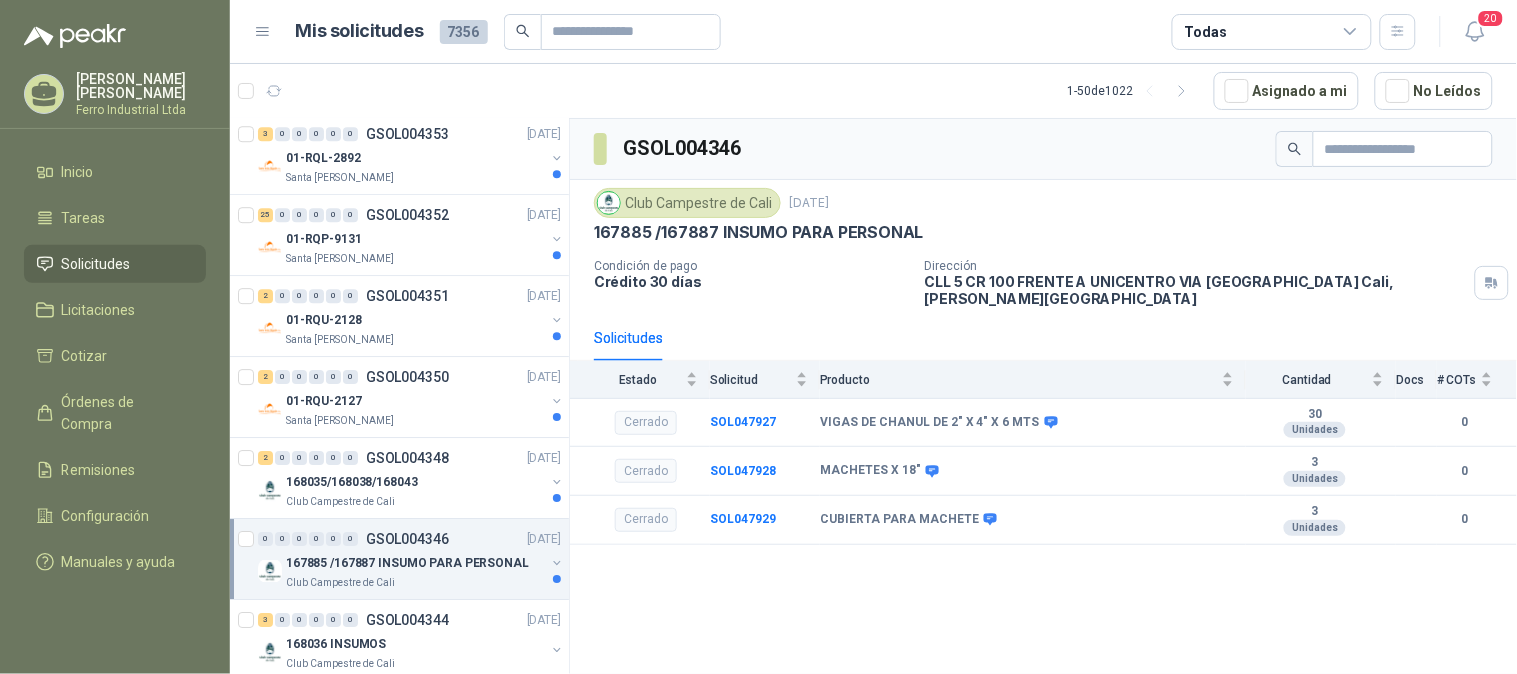 scroll, scrollTop: 1444, scrollLeft: 0, axis: vertical 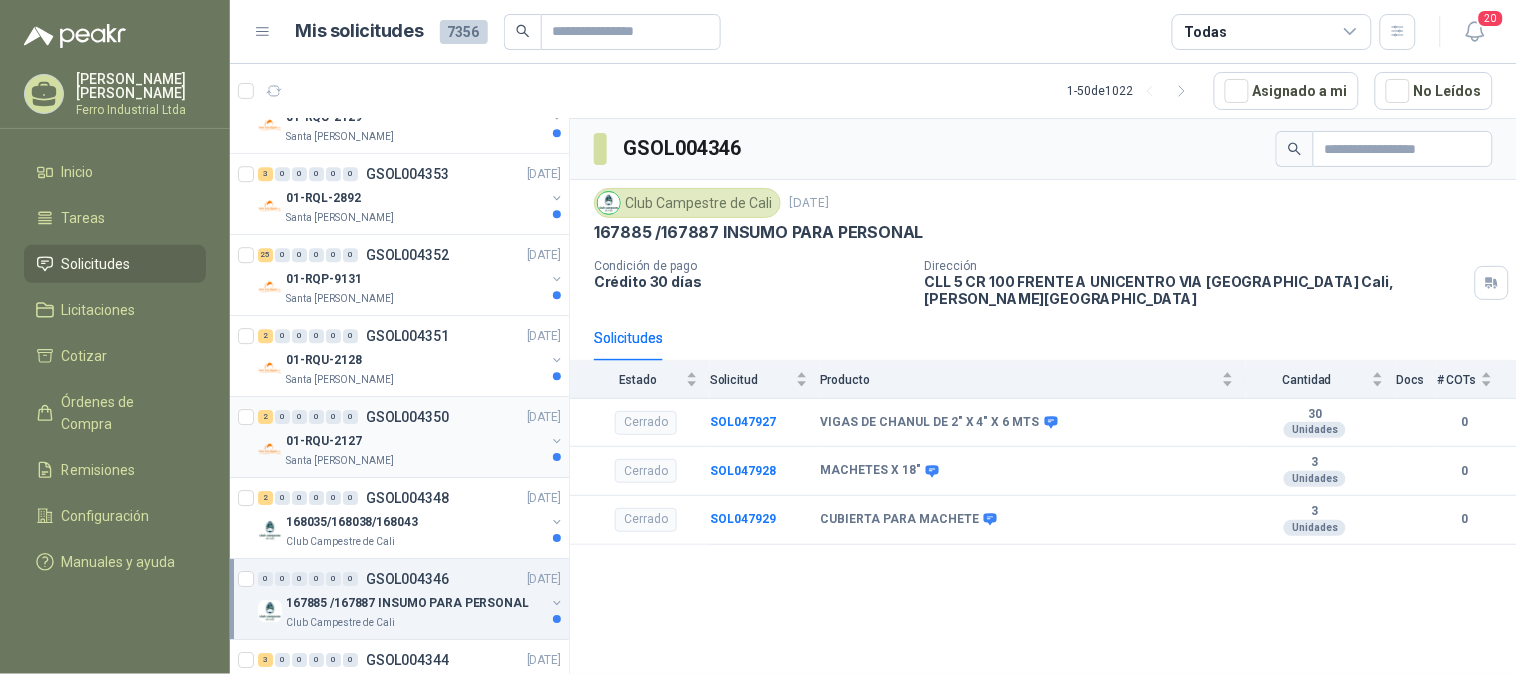 click on "01-RQU-2127" at bounding box center (415, 441) 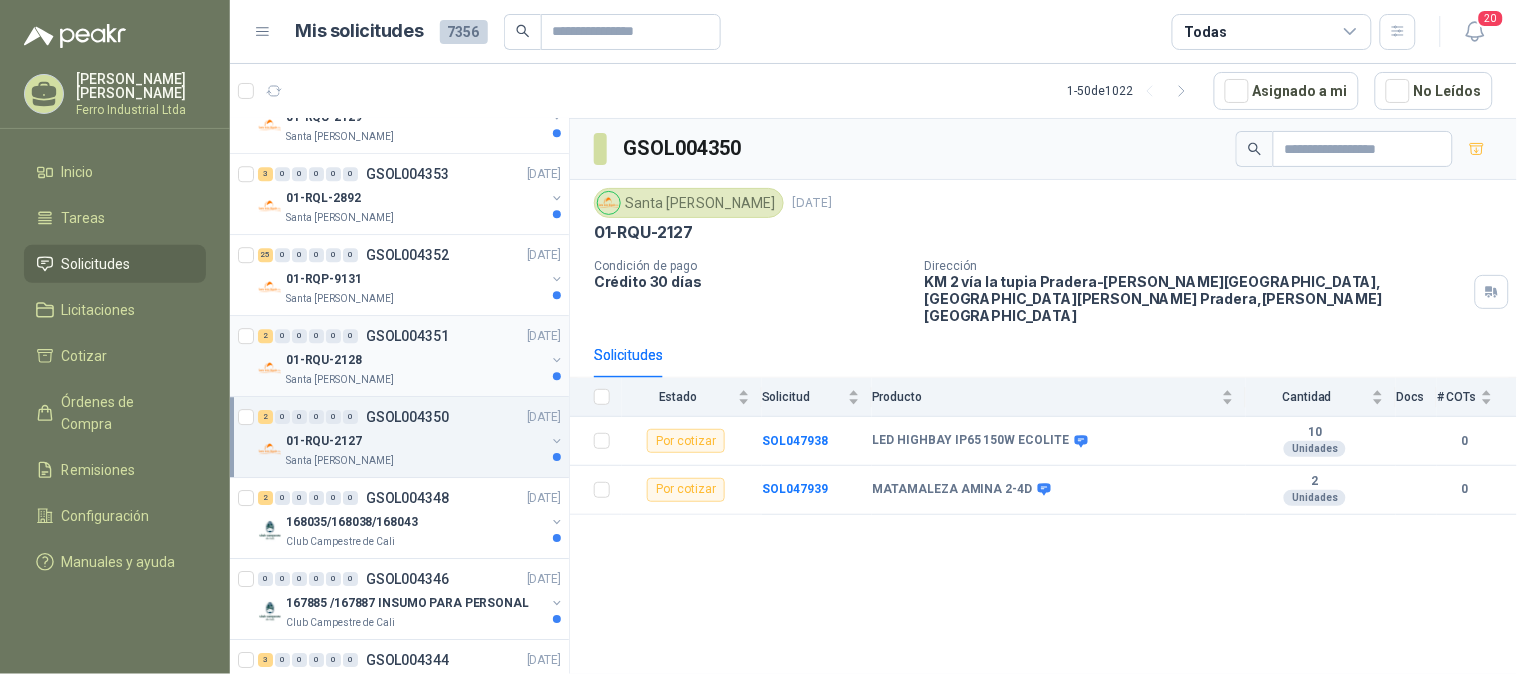 click on "01-RQU-2128" at bounding box center [415, 360] 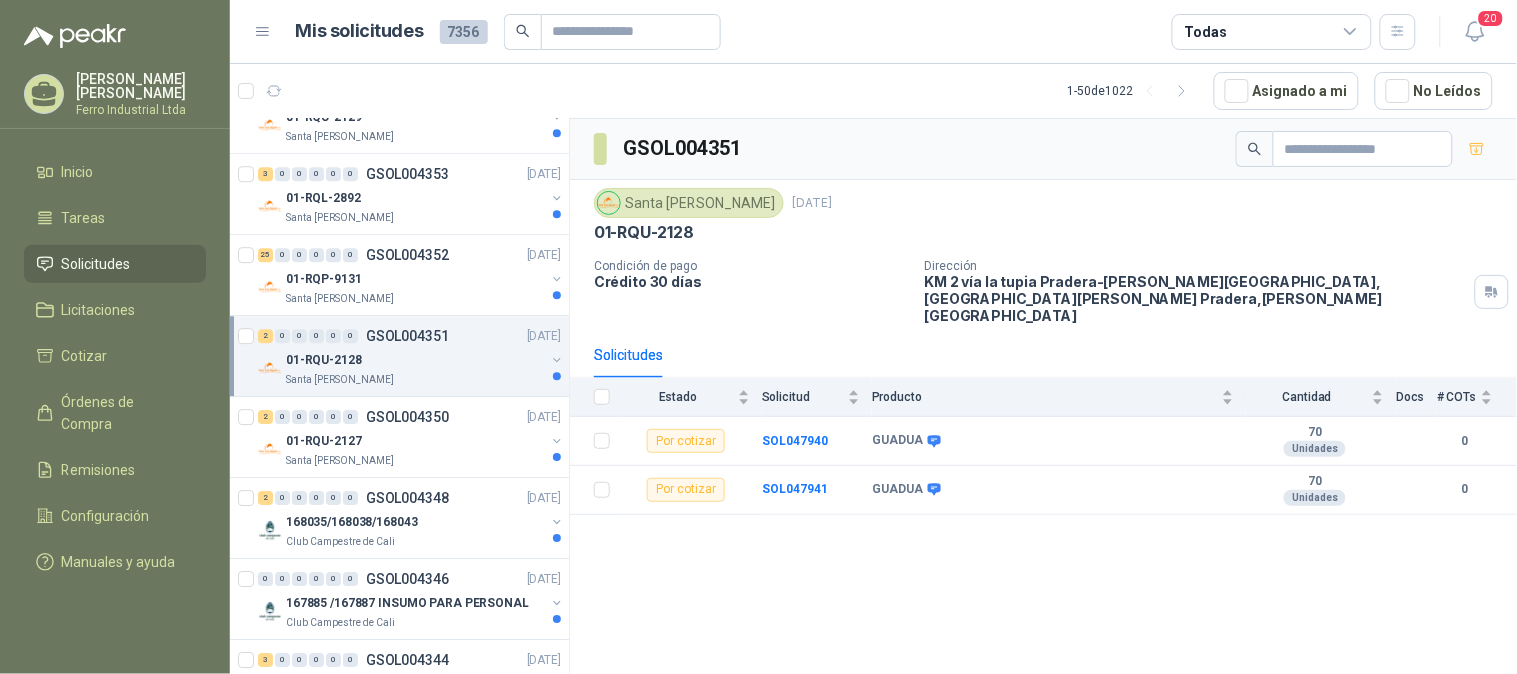 click on "2   0   0   0   0   0   GSOL004351 [DATE]" at bounding box center (411, 336) 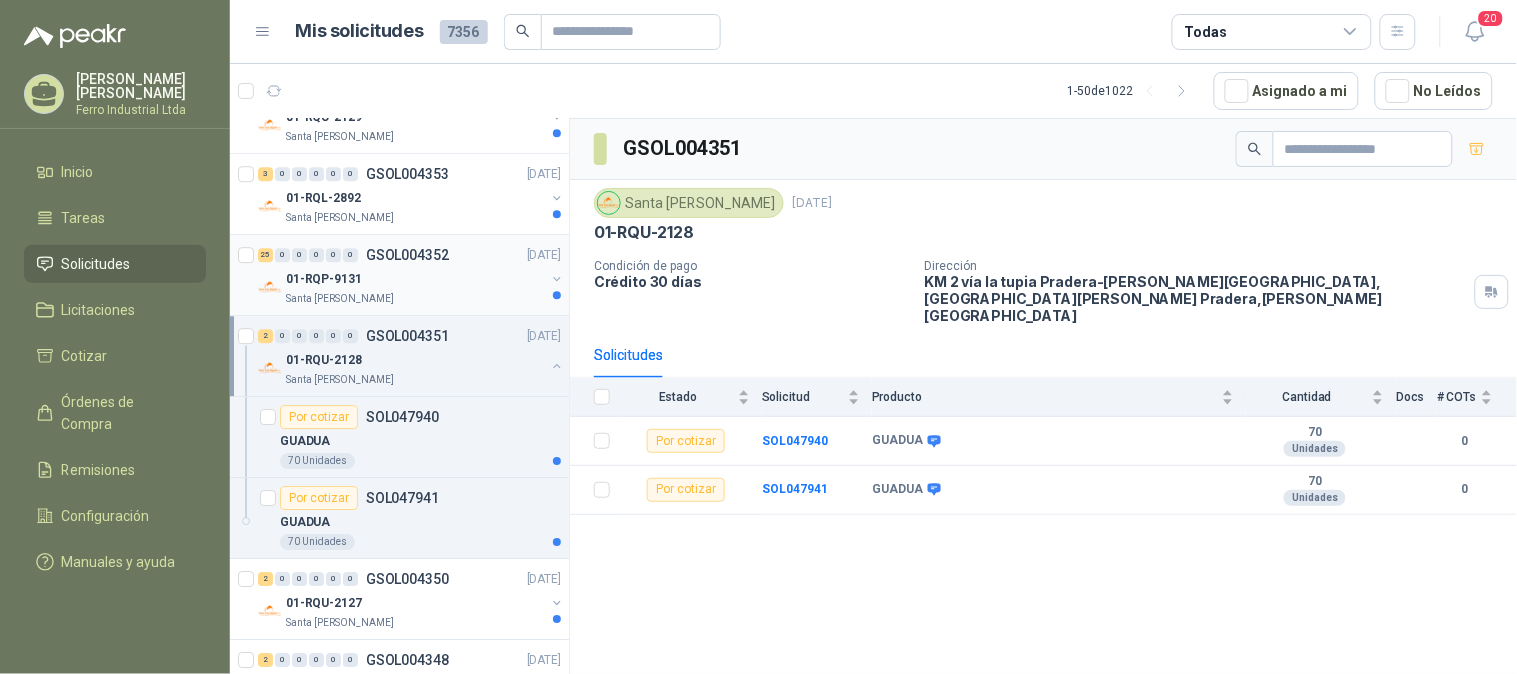 click on "01-RQP-9131" at bounding box center (415, 279) 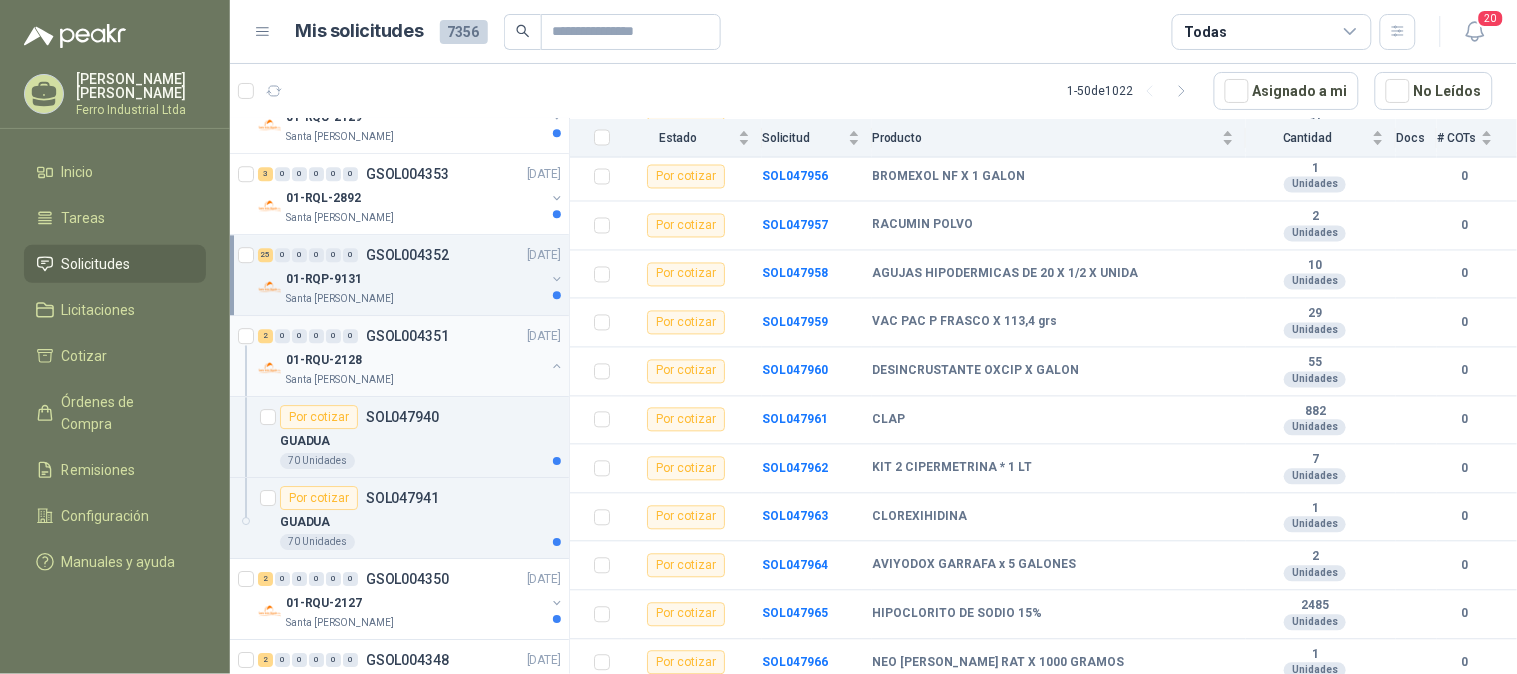 scroll, scrollTop: 833, scrollLeft: 0, axis: vertical 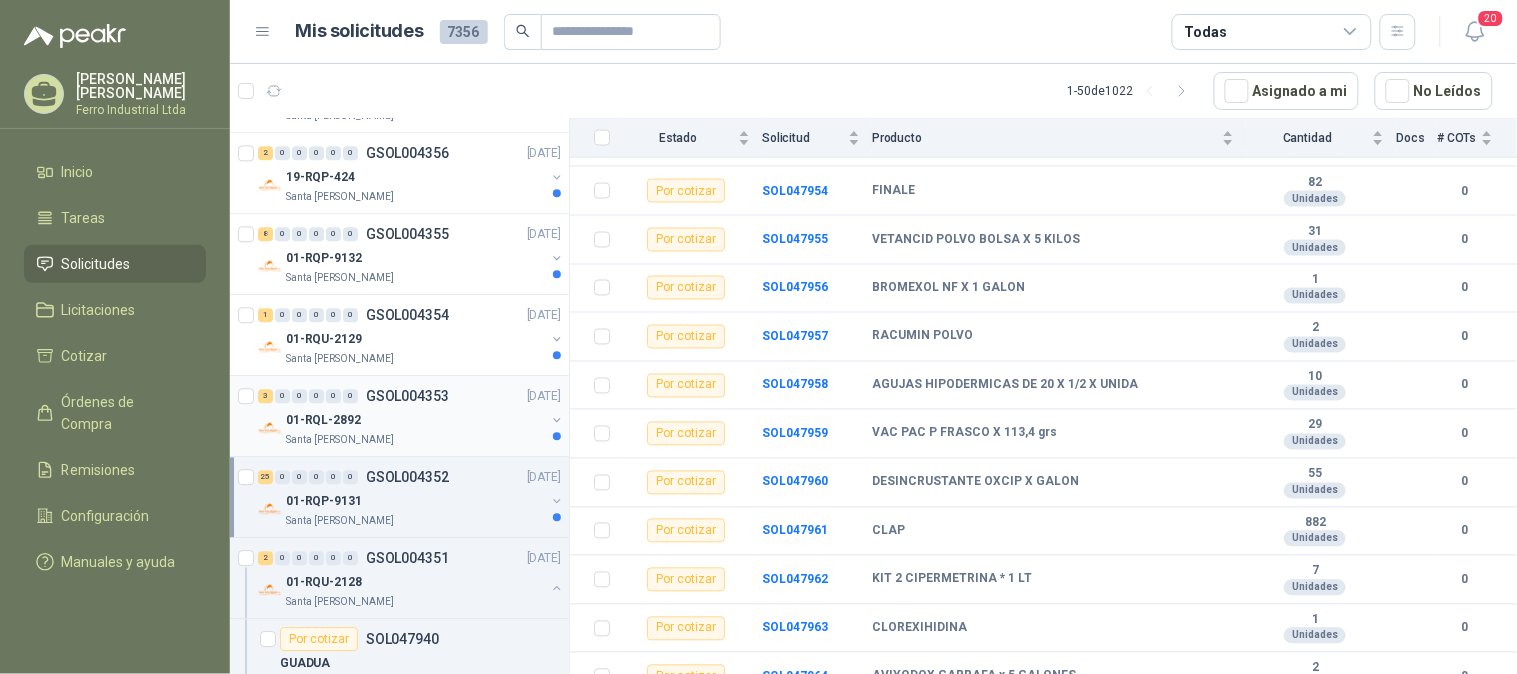 click on "01-RQL-2892" at bounding box center [415, 420] 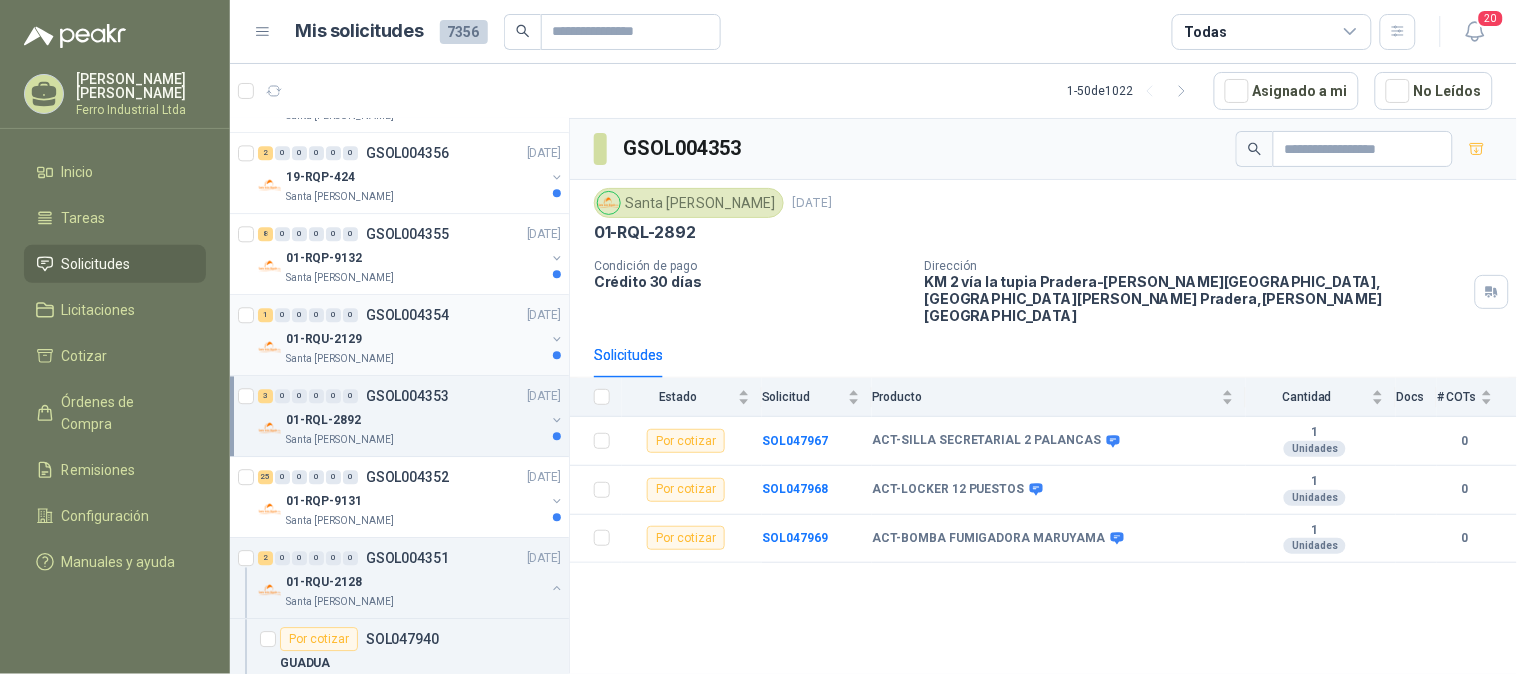 click on "01-RQU-2129" at bounding box center (415, 339) 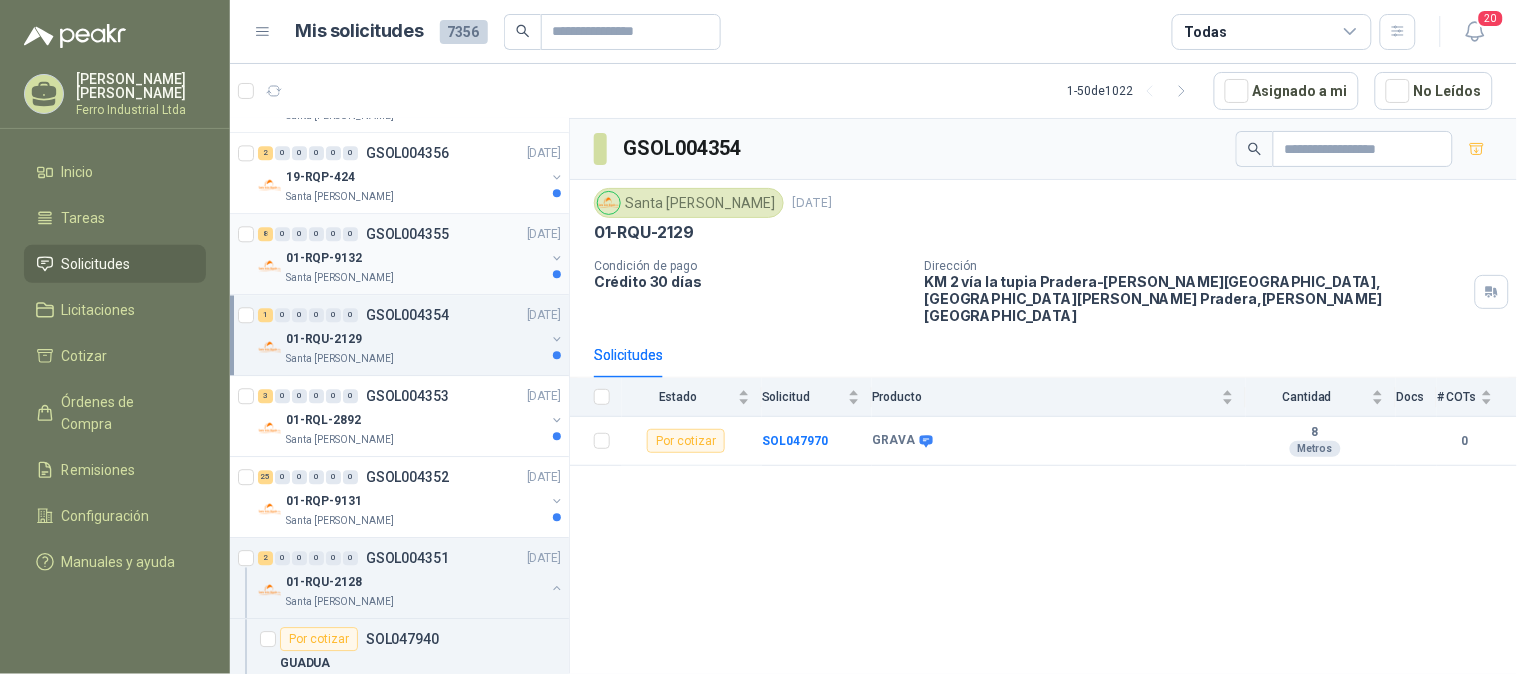 click on "01-RQP-9132" at bounding box center (415, 258) 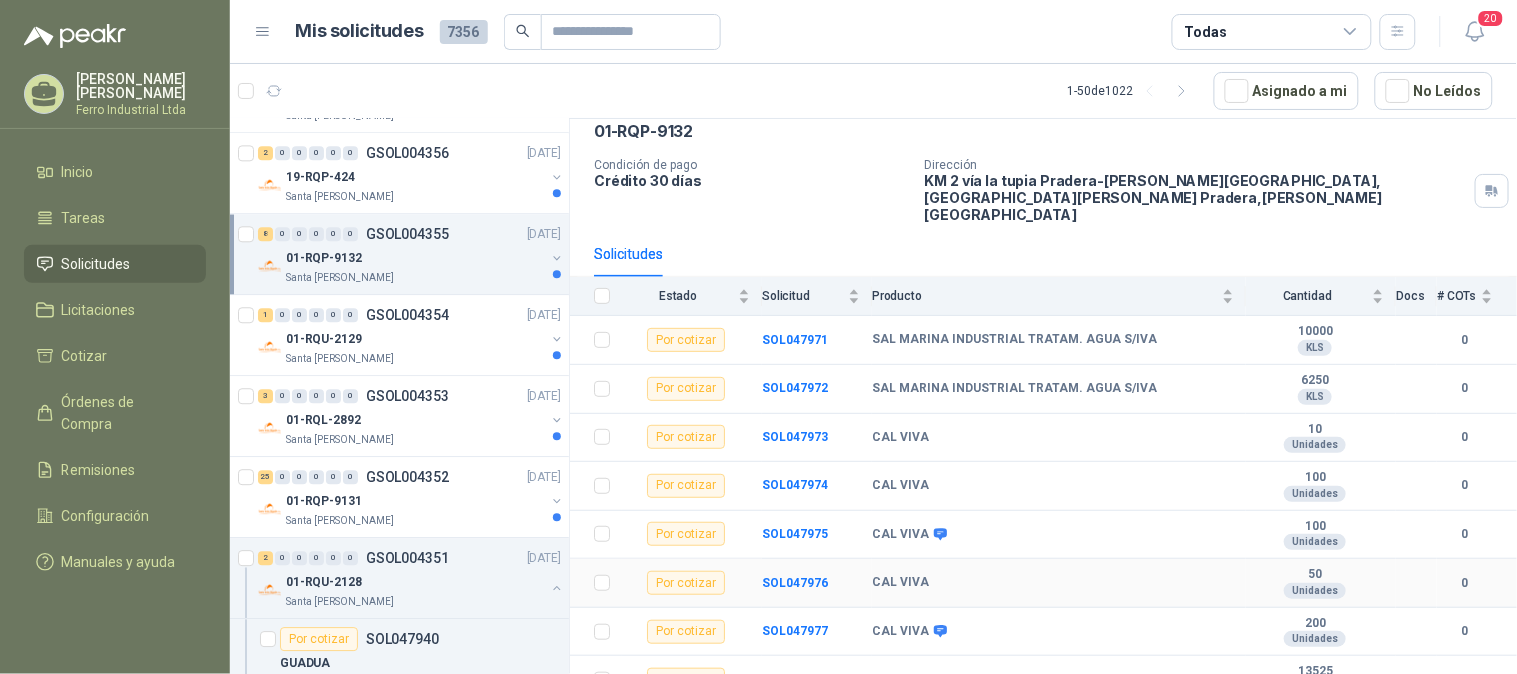 scroll, scrollTop: 111, scrollLeft: 0, axis: vertical 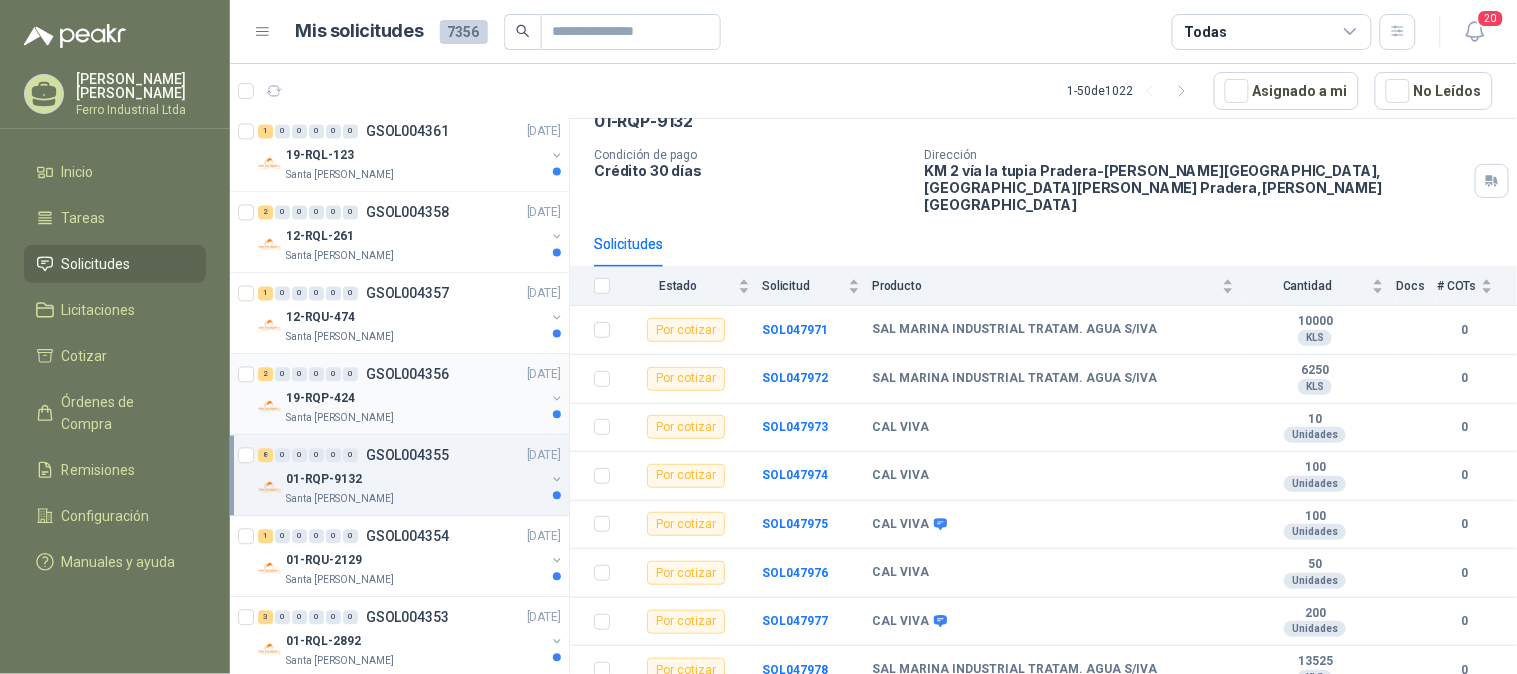 click on "GSOL004356" at bounding box center [407, 375] 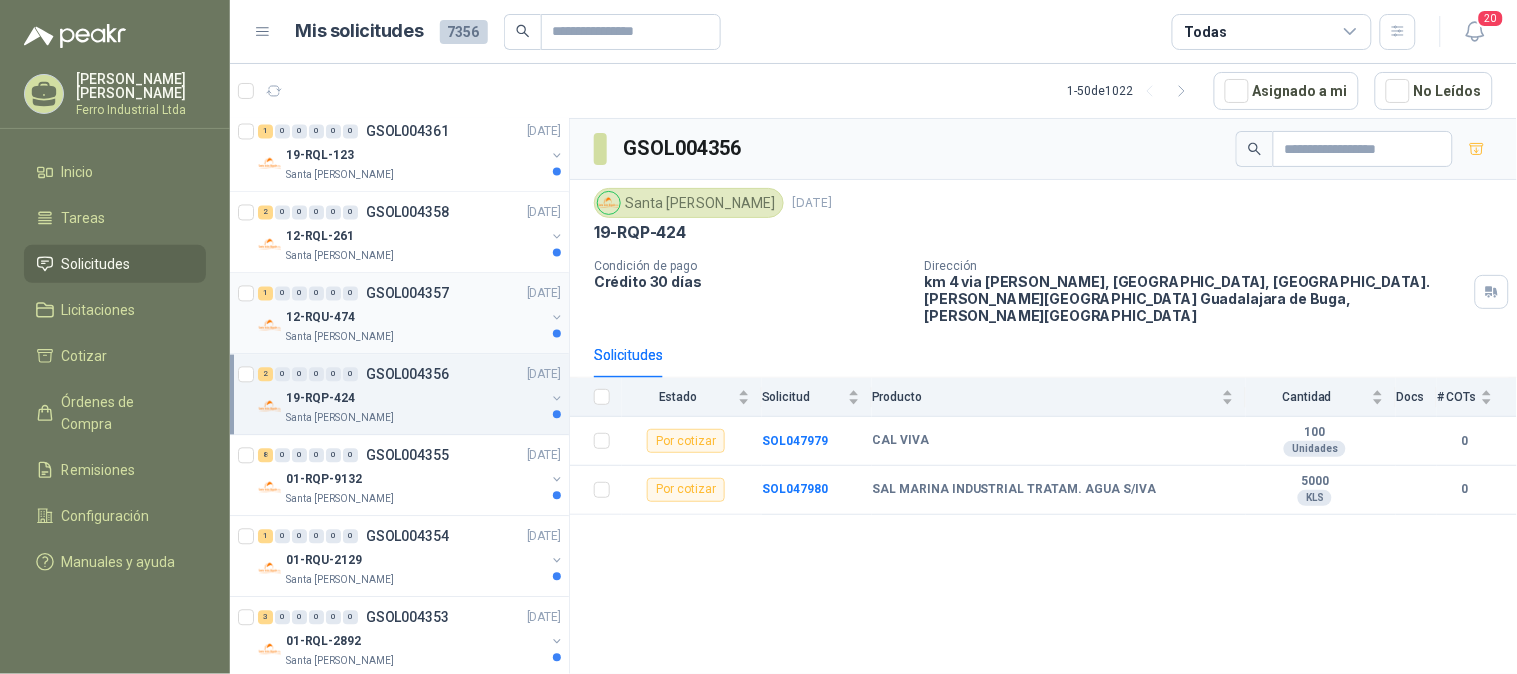 click on "1   0   0   0   0   0   GSOL004357 [DATE]" at bounding box center (411, 294) 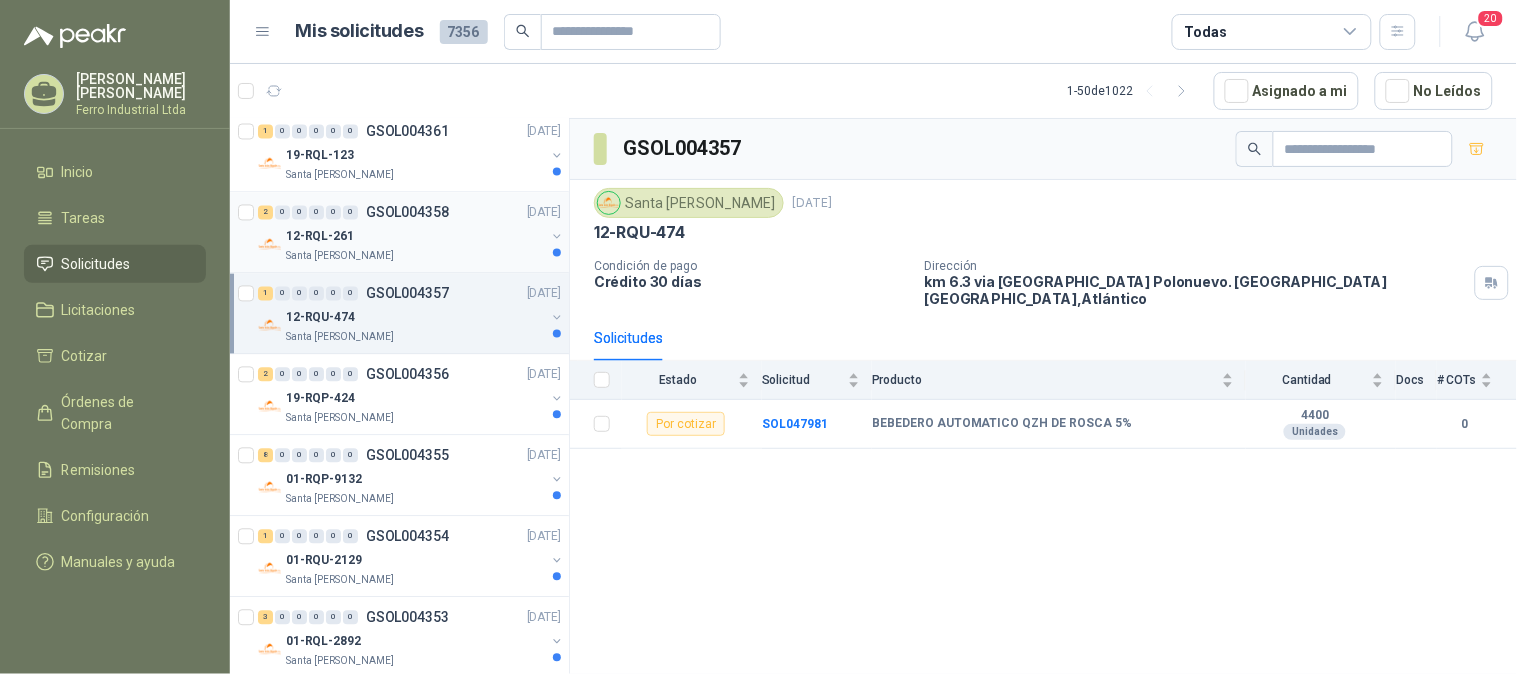 click on "12-RQL-261" at bounding box center (415, 237) 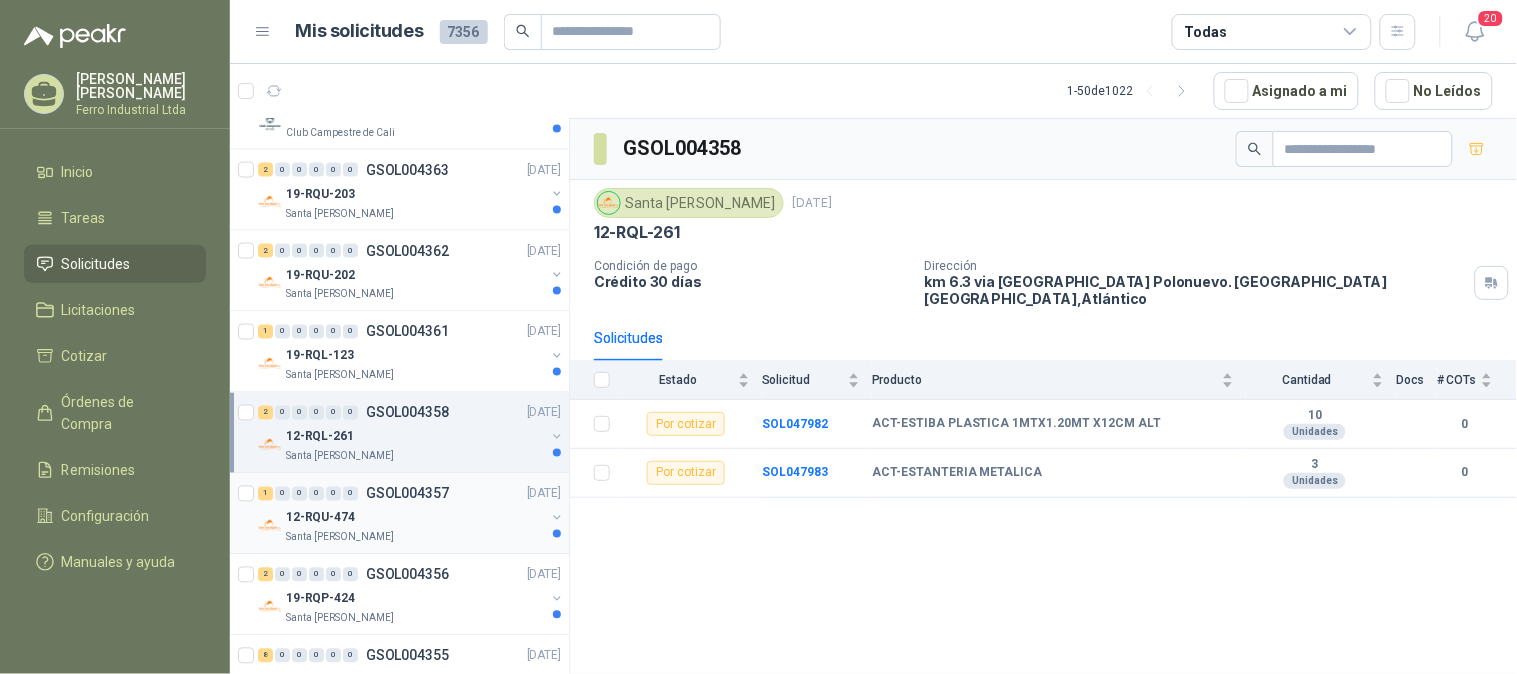 scroll, scrollTop: 777, scrollLeft: 0, axis: vertical 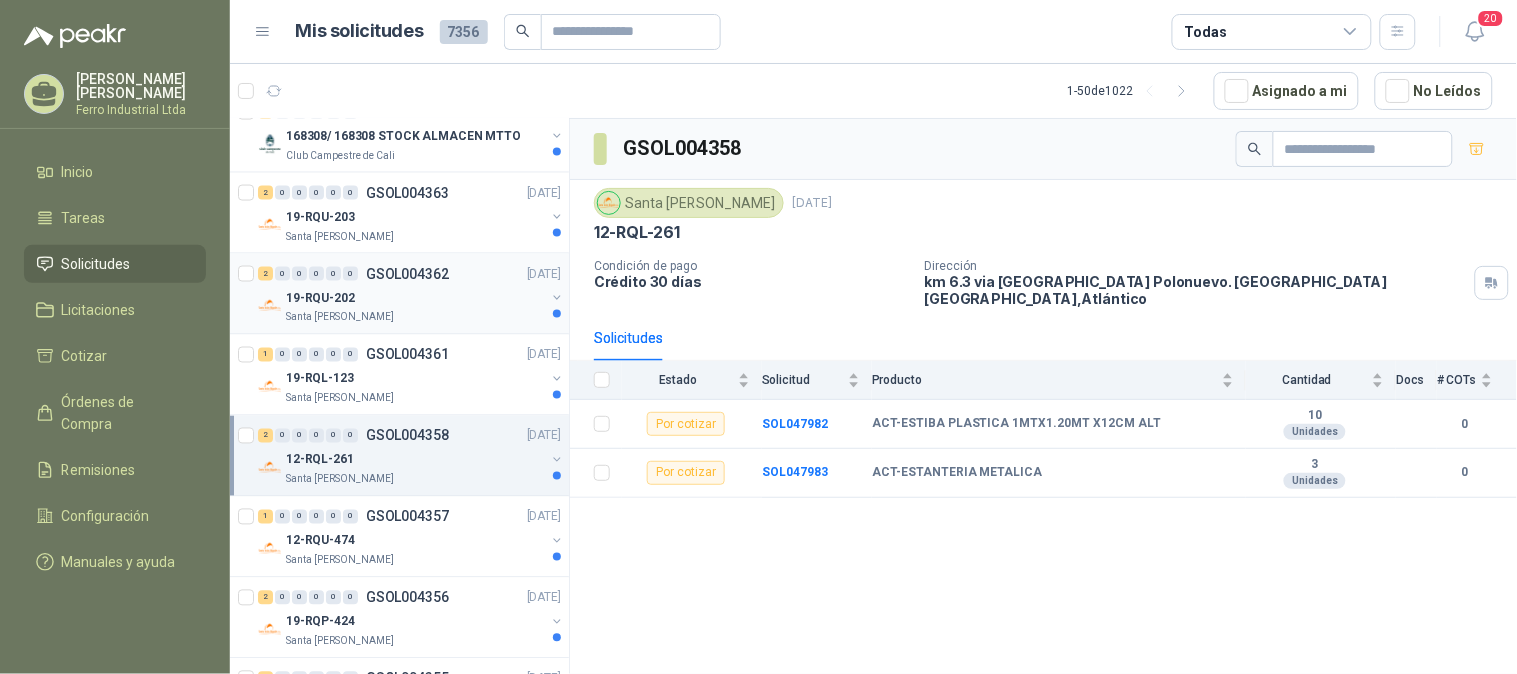 click on "2   0   0   0   0   0   GSOL004362 [DATE]   19-RQU-202 Santa [PERSON_NAME]" at bounding box center (399, 294) 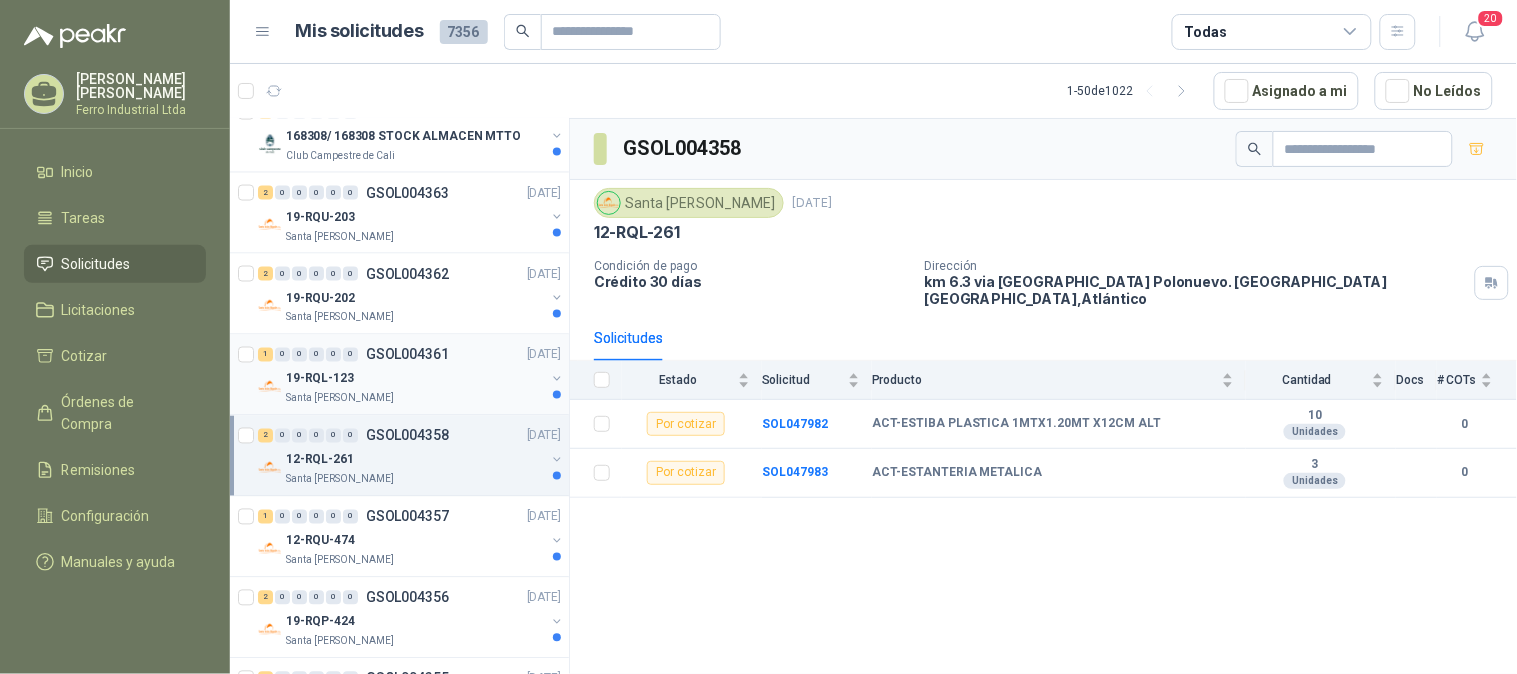 click on "19-RQL-123" at bounding box center [415, 379] 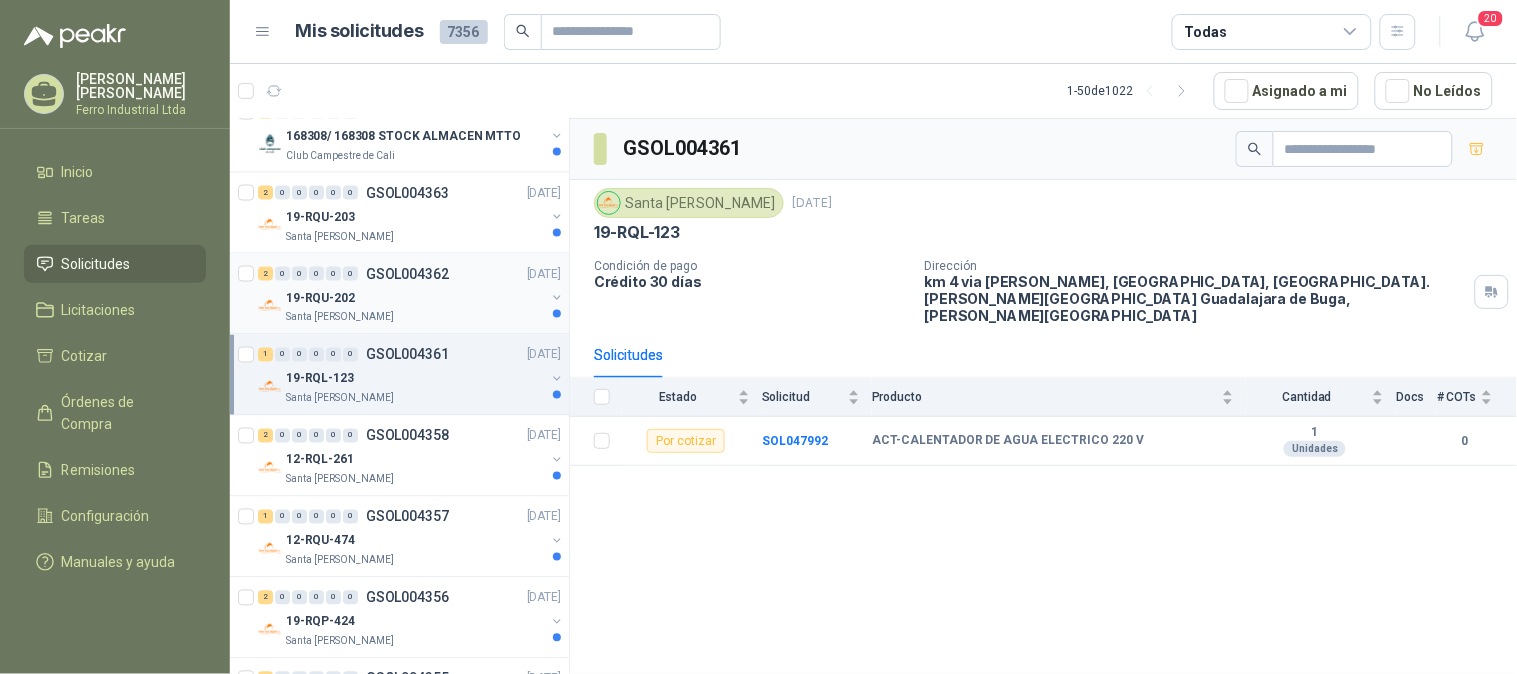 click on "19-RQU-202 Santa [PERSON_NAME]" at bounding box center [415, 306] 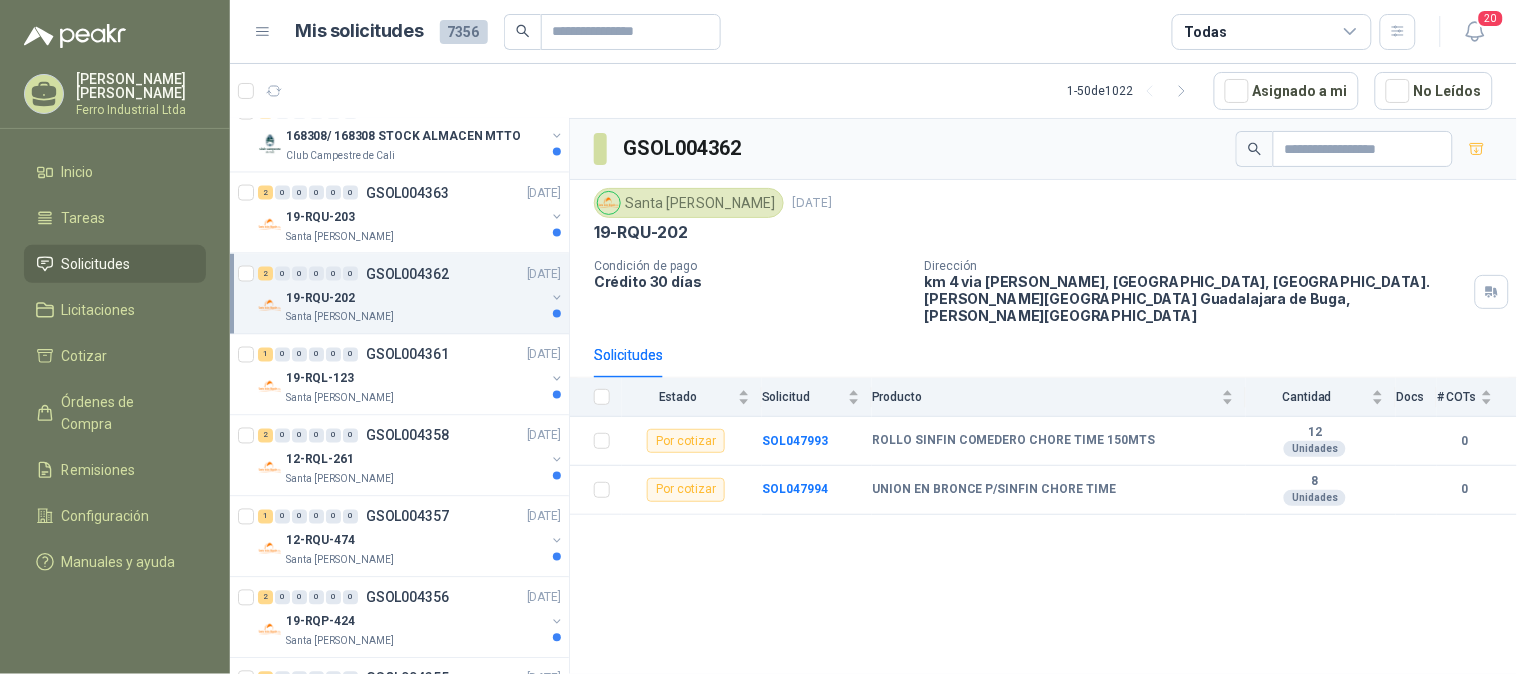 scroll, scrollTop: 666, scrollLeft: 0, axis: vertical 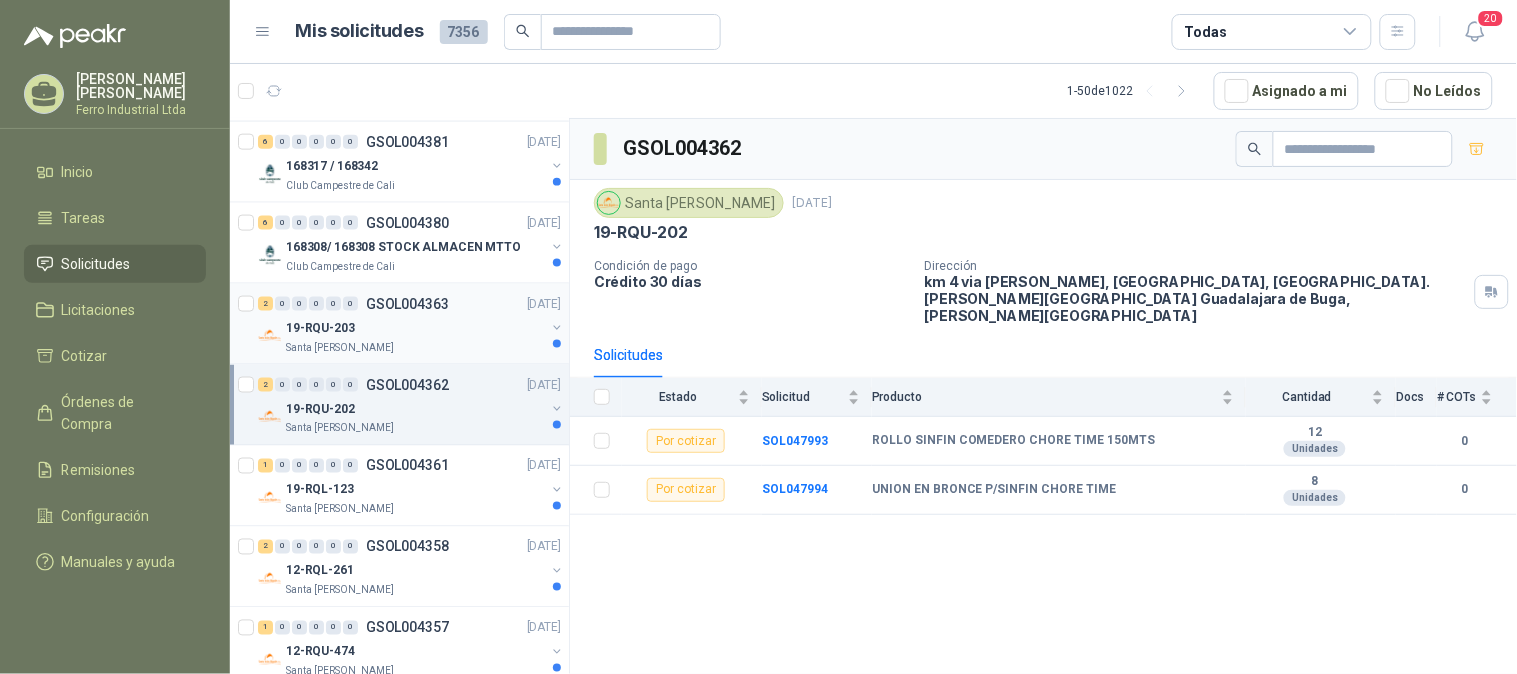 click on "Santa [PERSON_NAME]" at bounding box center [415, 348] 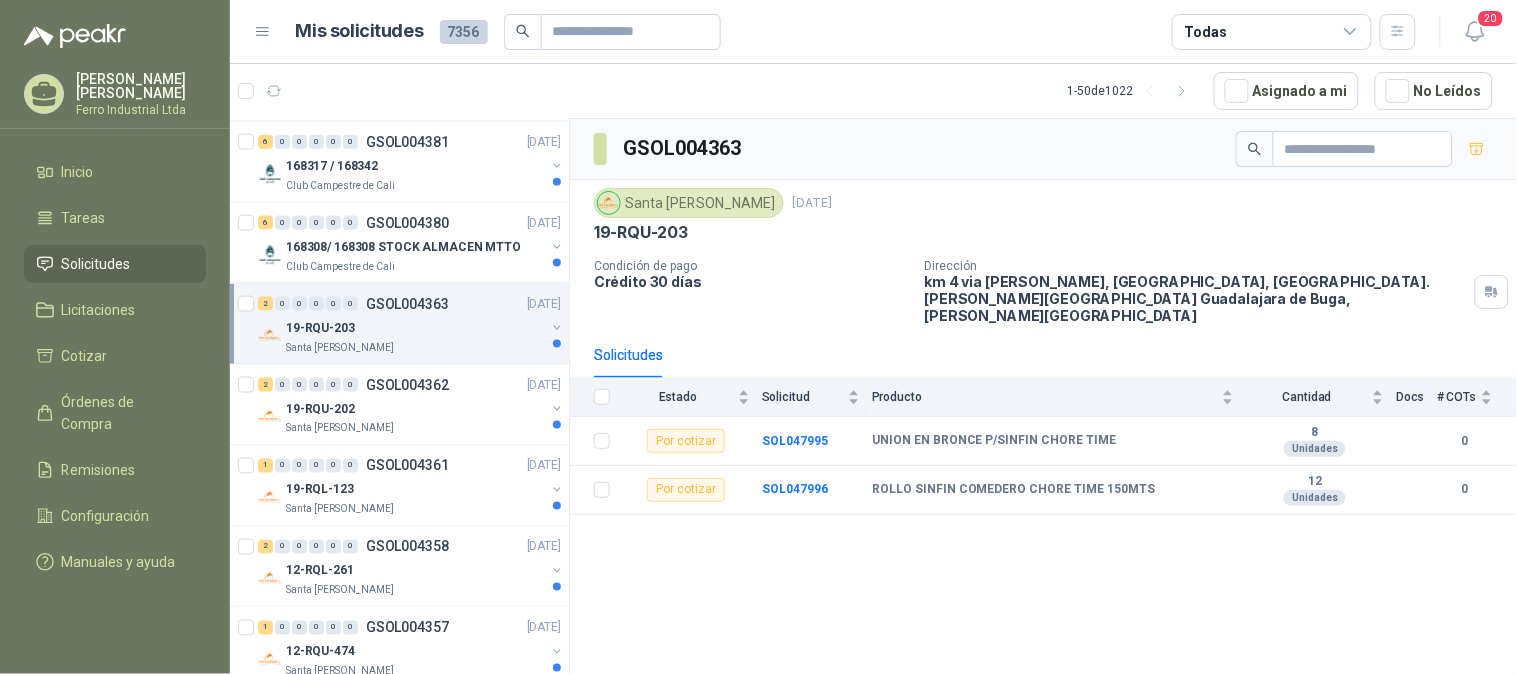 scroll, scrollTop: 555, scrollLeft: 0, axis: vertical 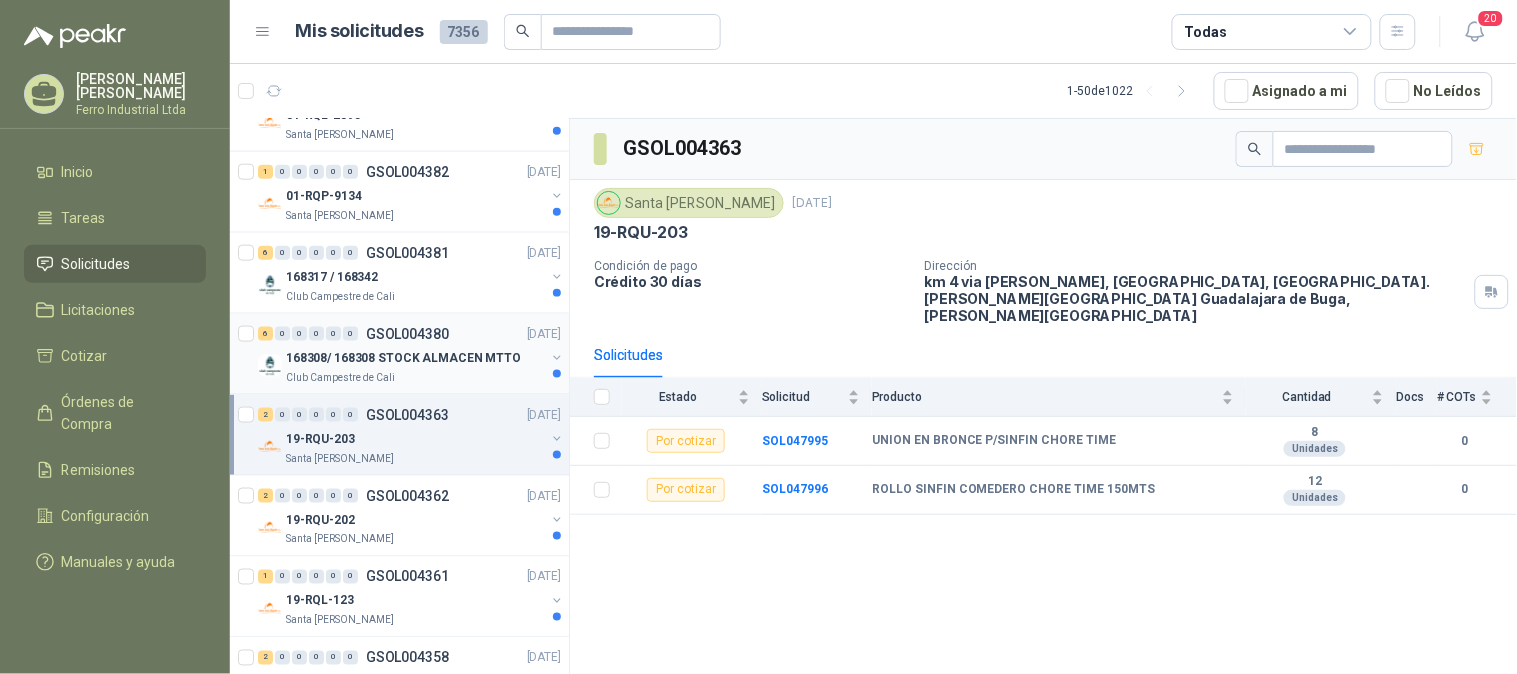 click on "6   0   0   0   0   0   GSOL004380 [DATE]" at bounding box center (411, 334) 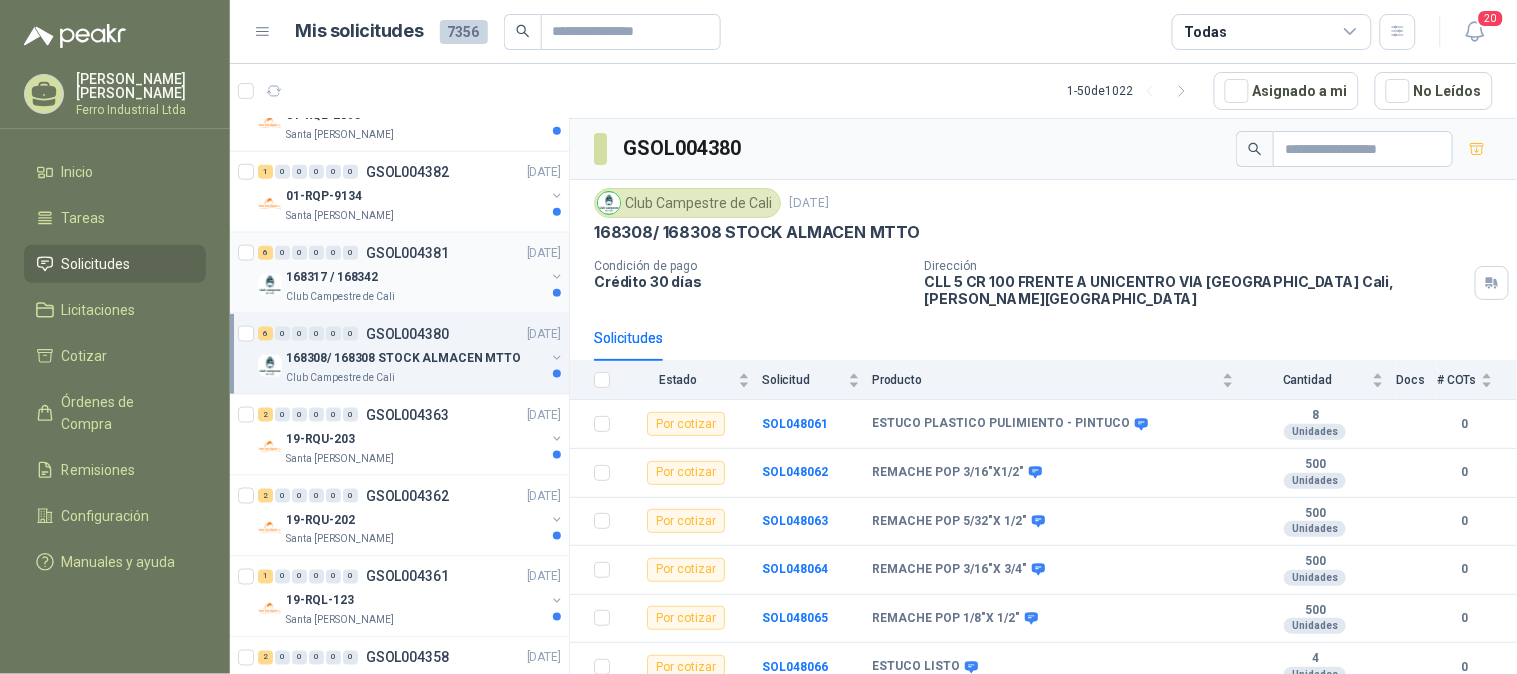 click on "168317 / 168342" at bounding box center [415, 277] 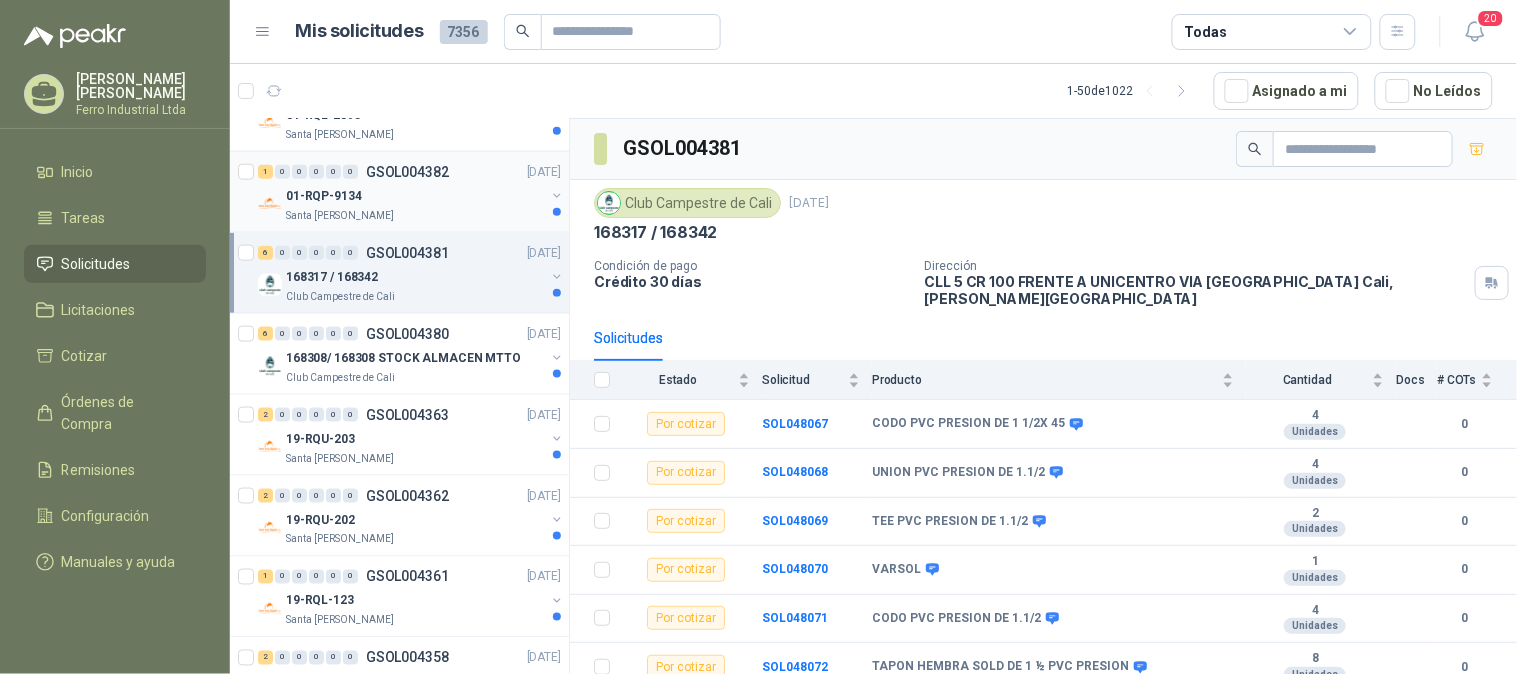 click on "01-RQP-9134" at bounding box center [415, 196] 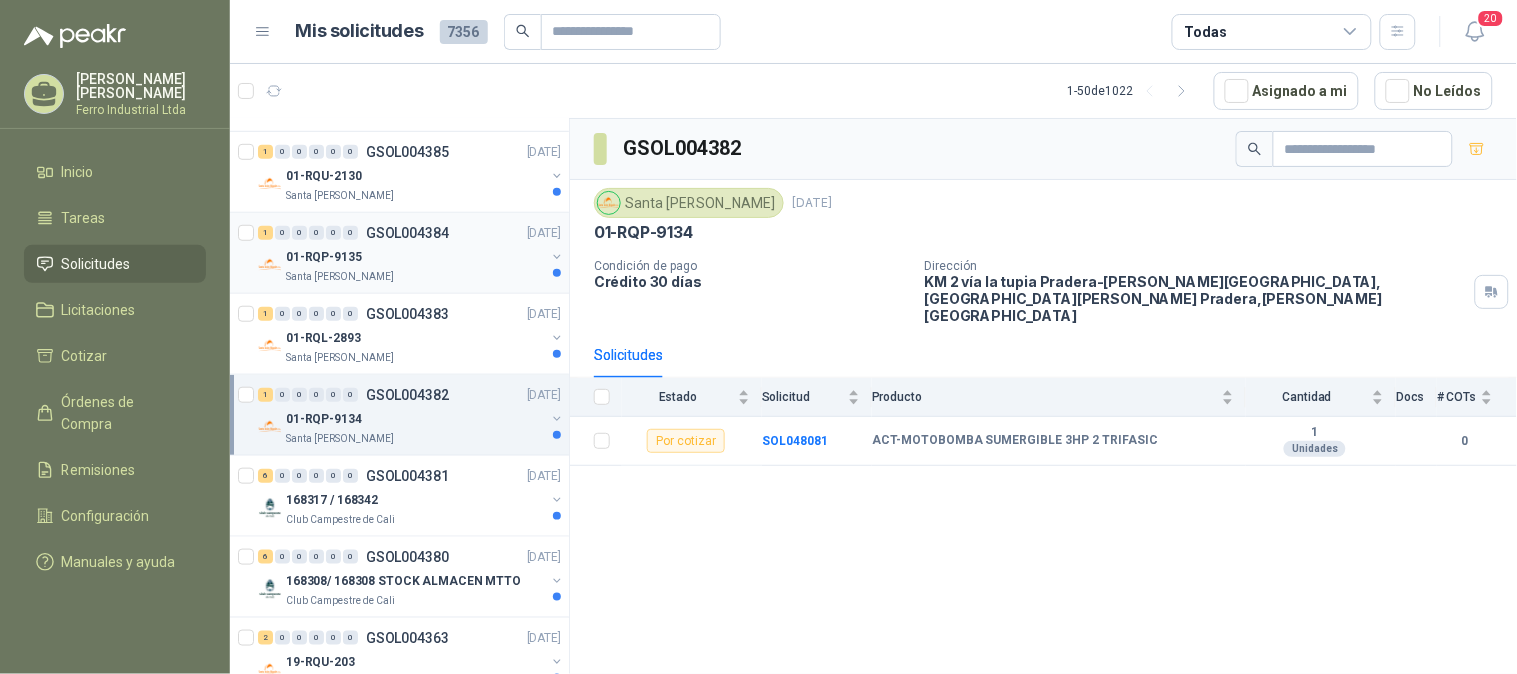 scroll, scrollTop: 222, scrollLeft: 0, axis: vertical 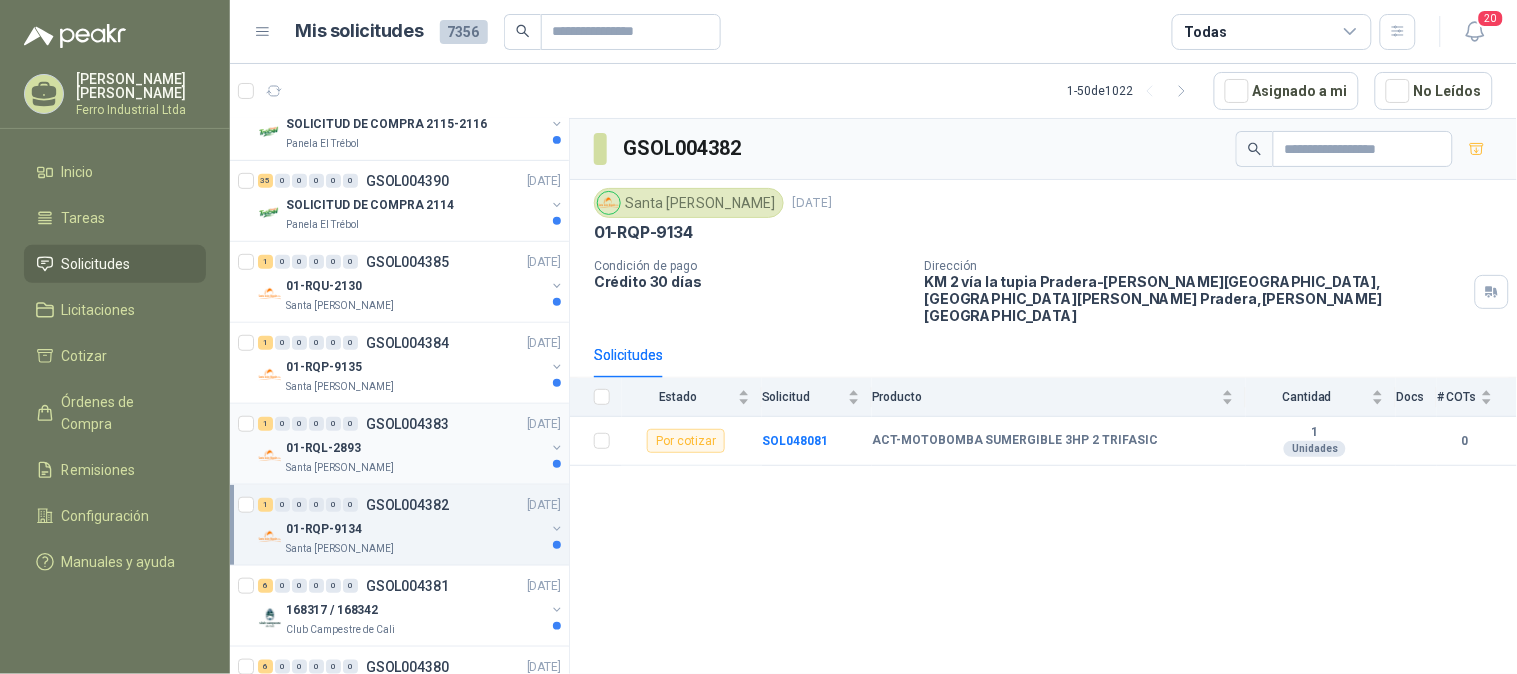 click on "01-RQL-2893" at bounding box center [415, 448] 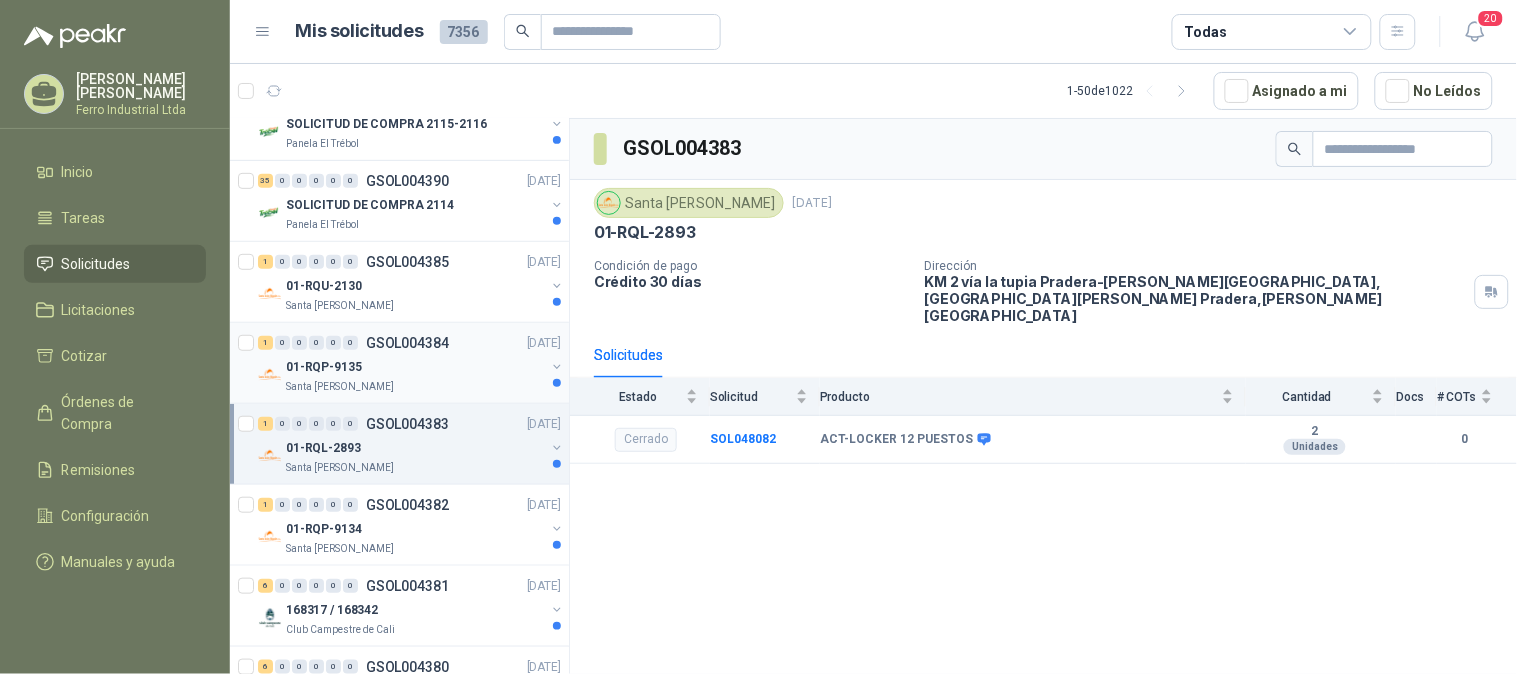 click on "01-RQP-9135" at bounding box center [415, 367] 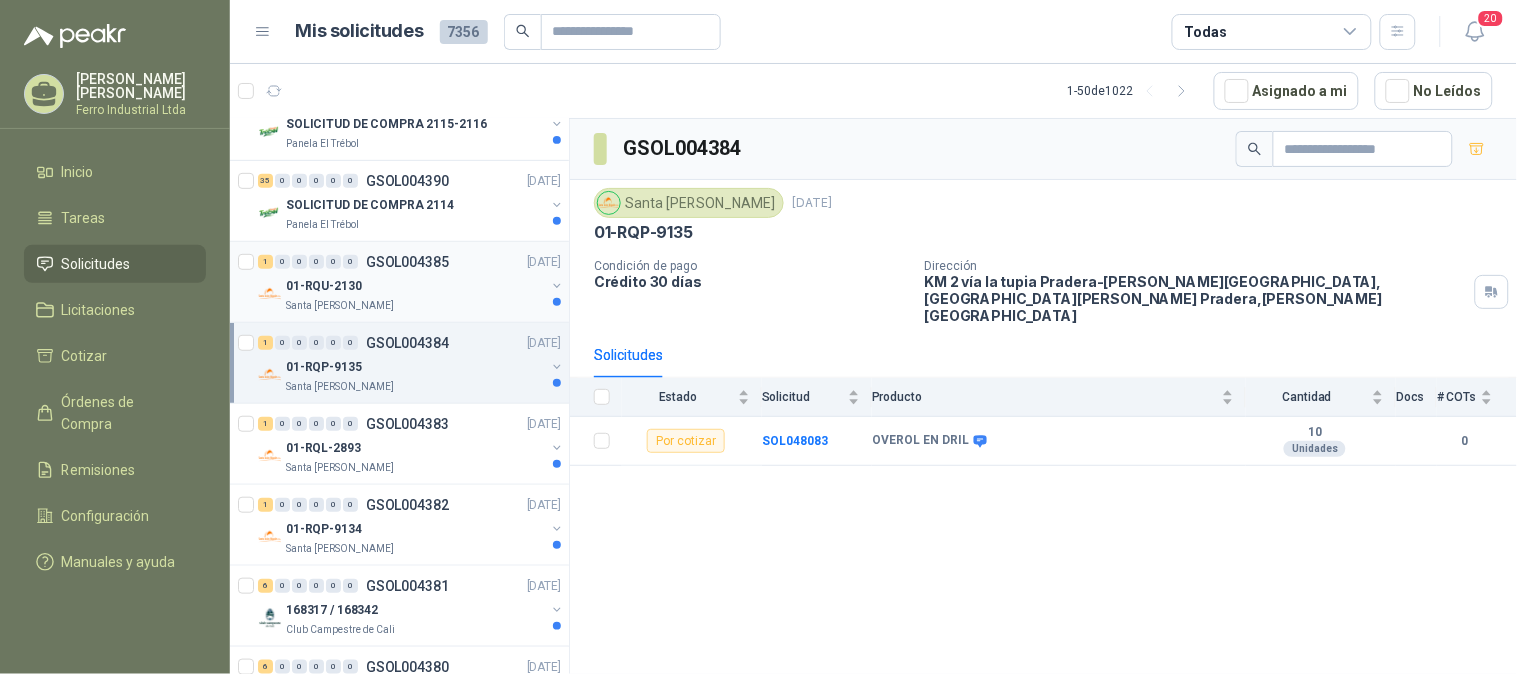 click on "01-RQU-2130" at bounding box center (415, 286) 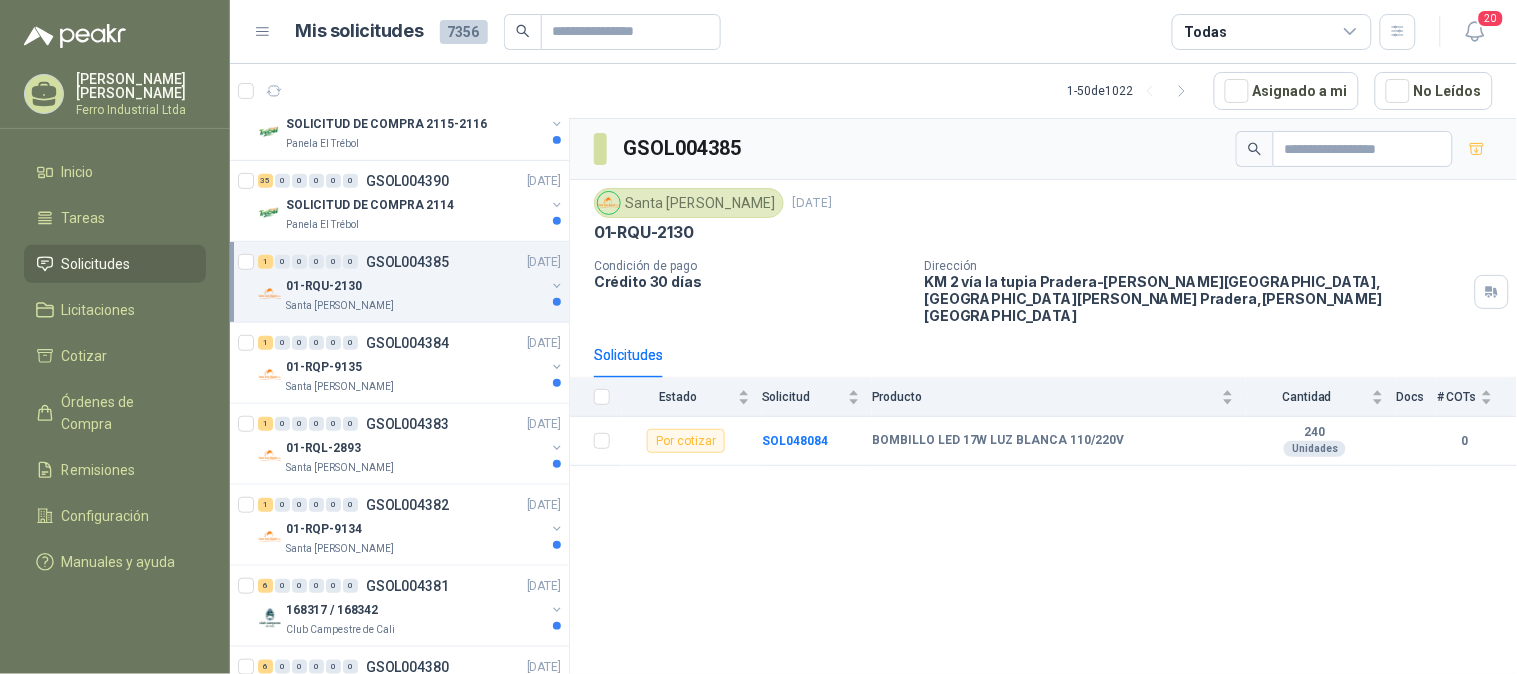 scroll, scrollTop: 111, scrollLeft: 0, axis: vertical 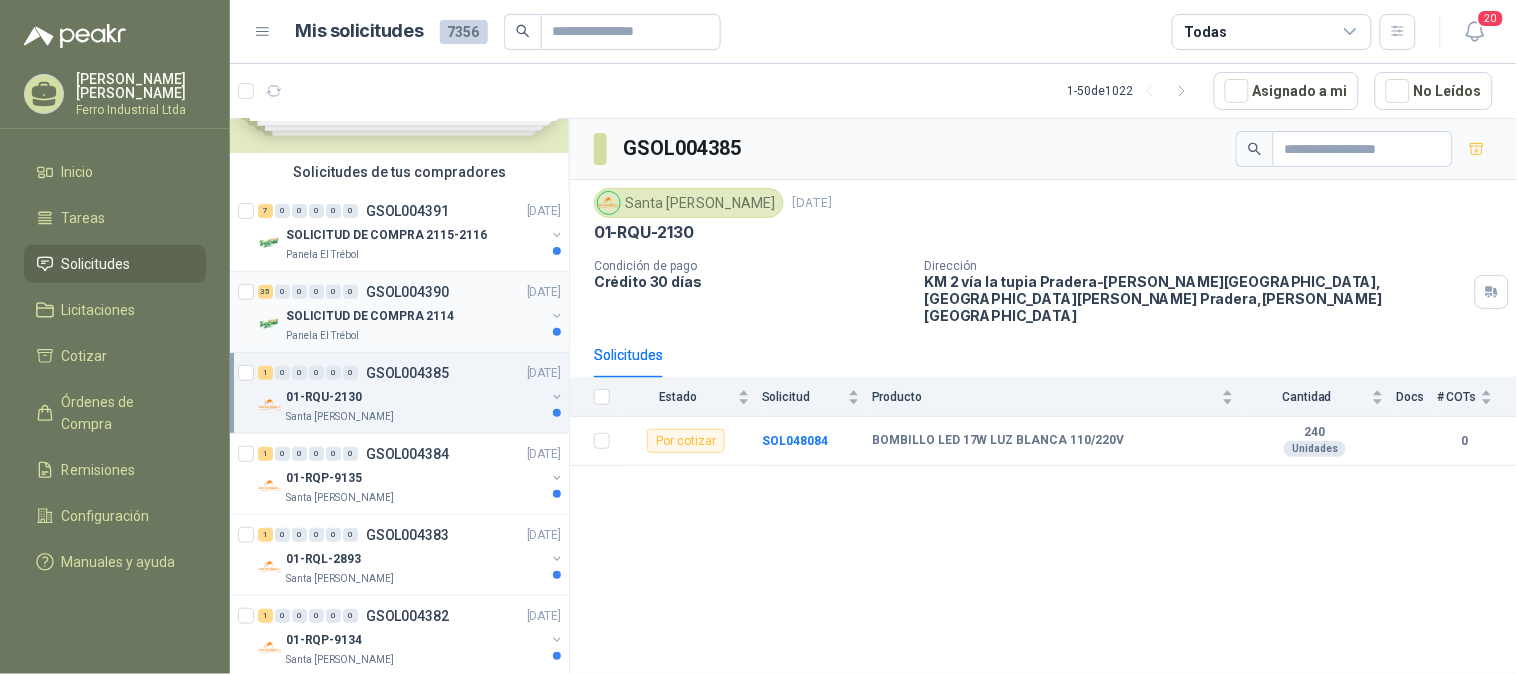 click on "35   0   0   0   0   0   GSOL004390 [DATE]" at bounding box center (411, 292) 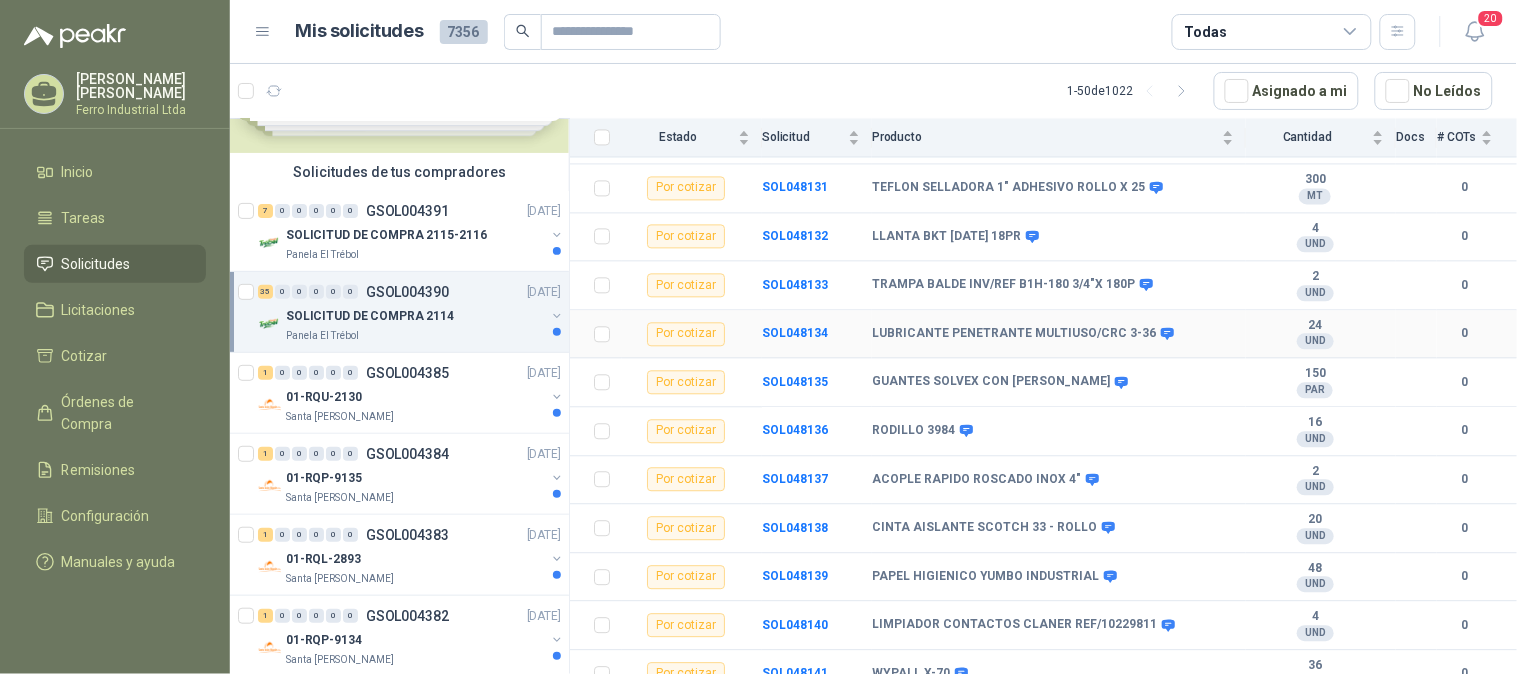 scroll, scrollTop: 1421, scrollLeft: 0, axis: vertical 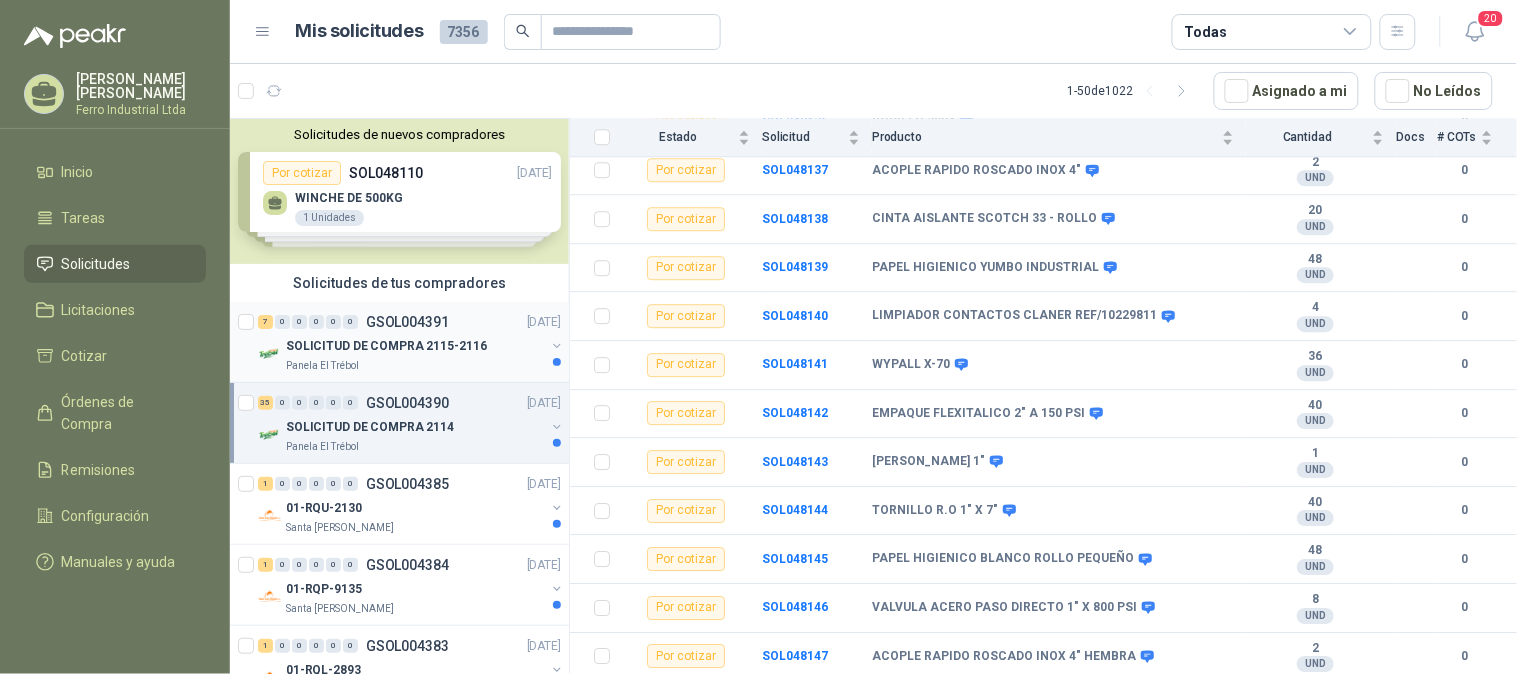 click on "GSOL004391" at bounding box center [407, 322] 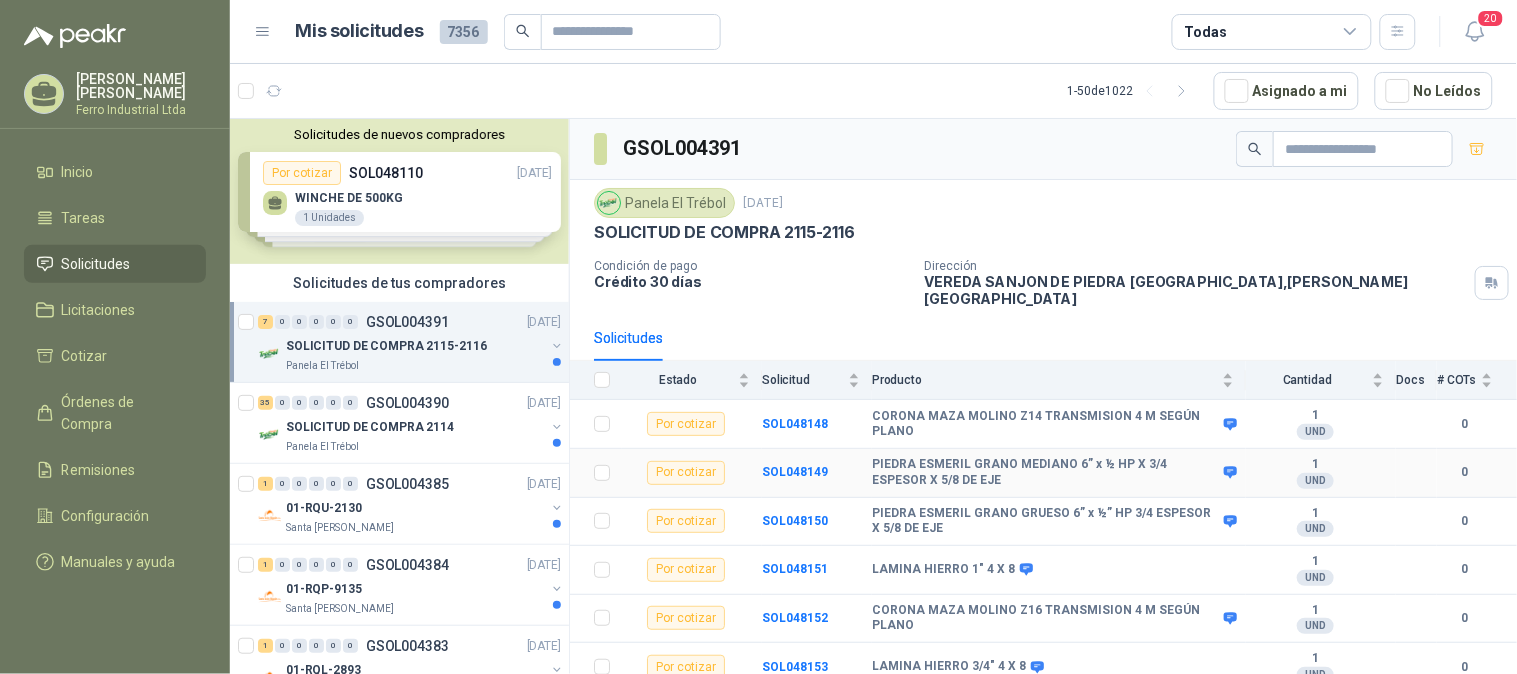 scroll, scrollTop: 47, scrollLeft: 0, axis: vertical 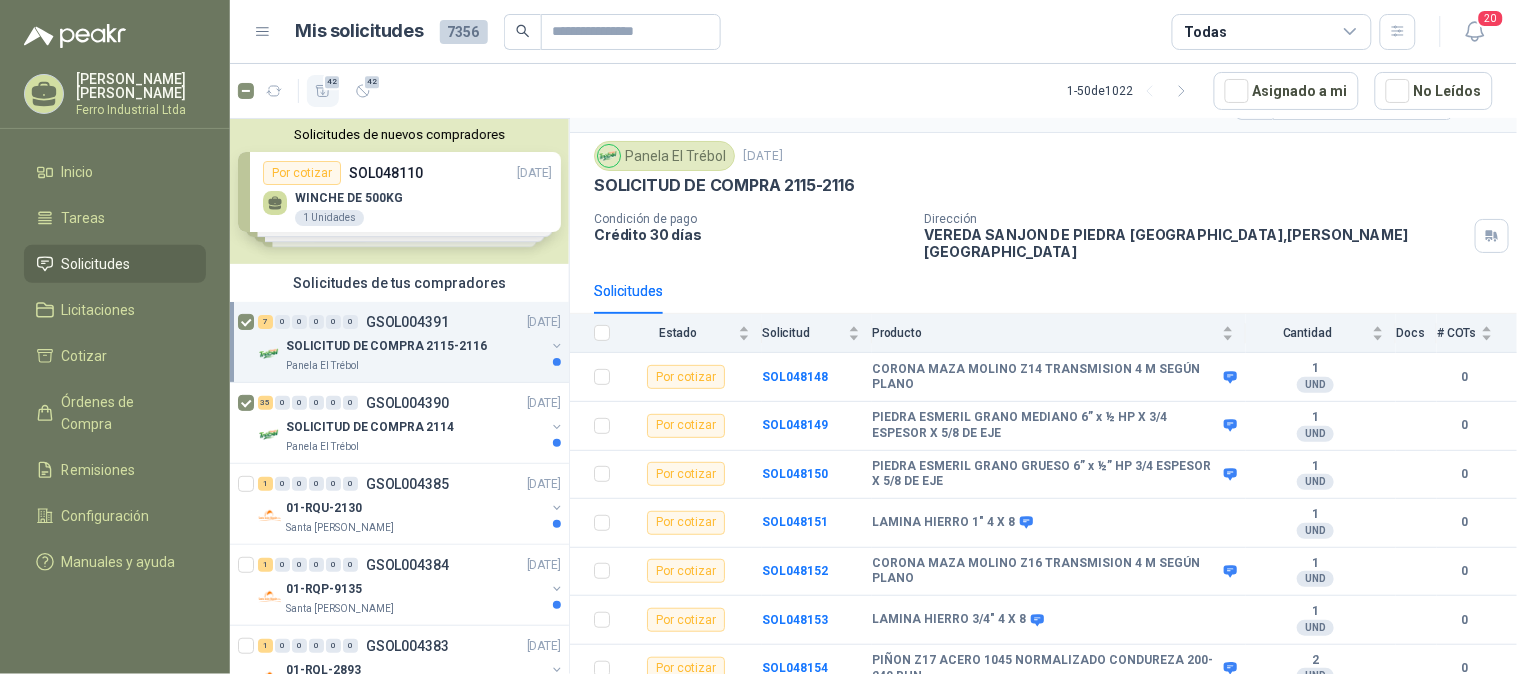 click 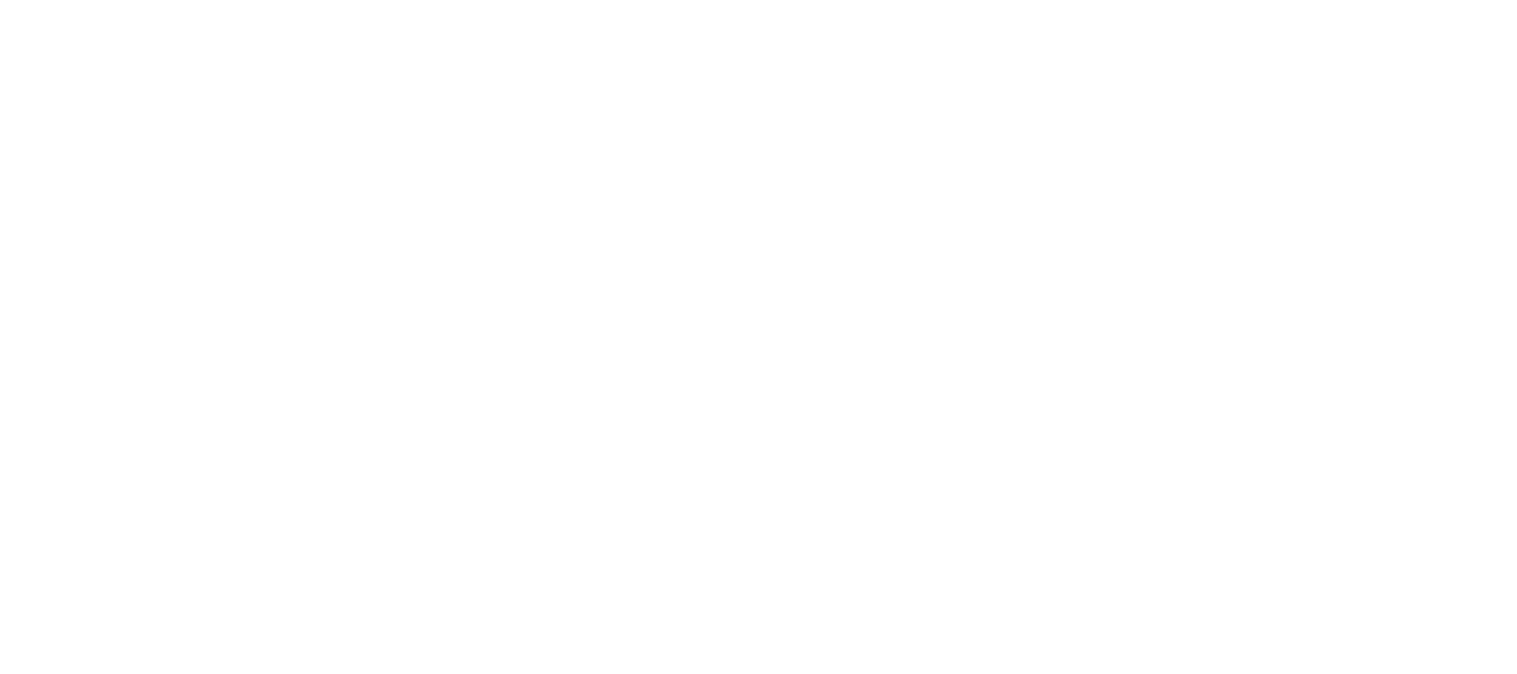 scroll, scrollTop: 0, scrollLeft: 0, axis: both 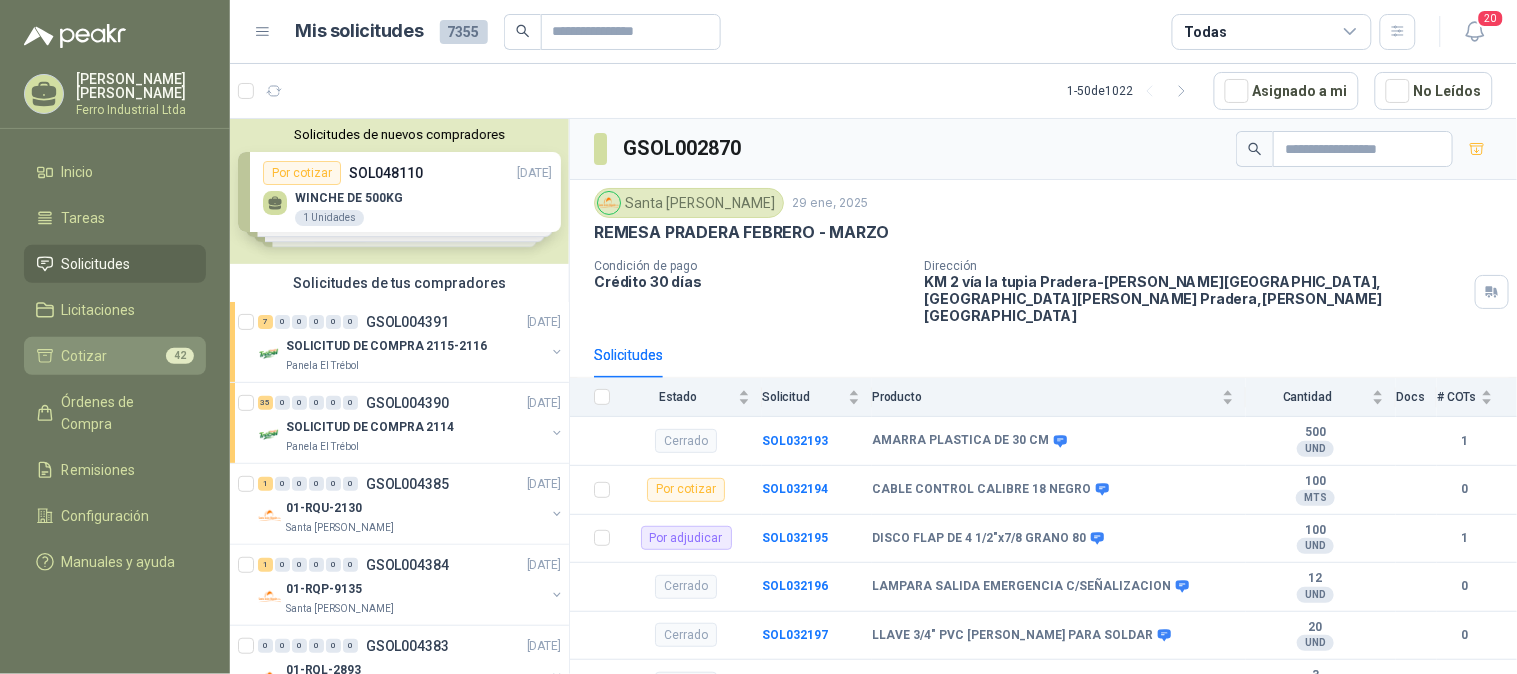 click on "Cotizar 42" at bounding box center [115, 356] 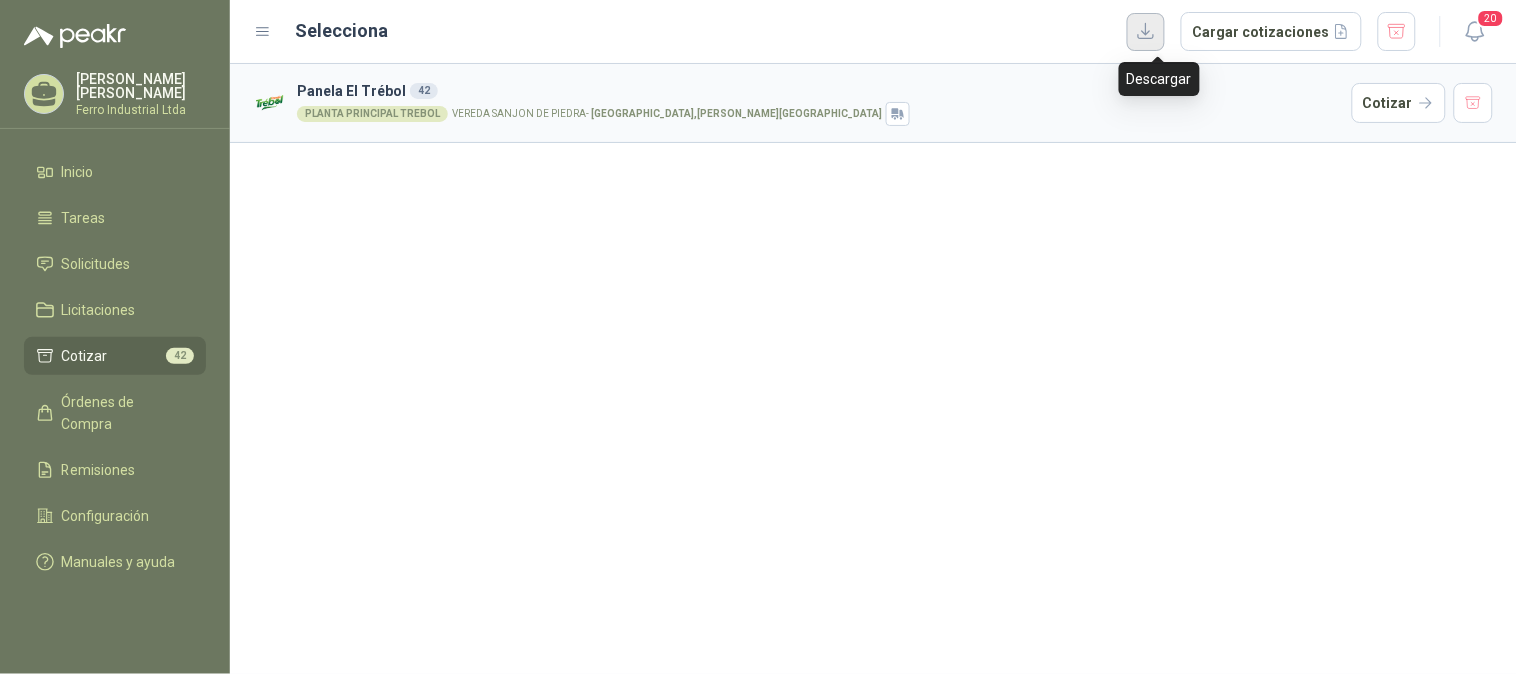 click at bounding box center [1146, 32] 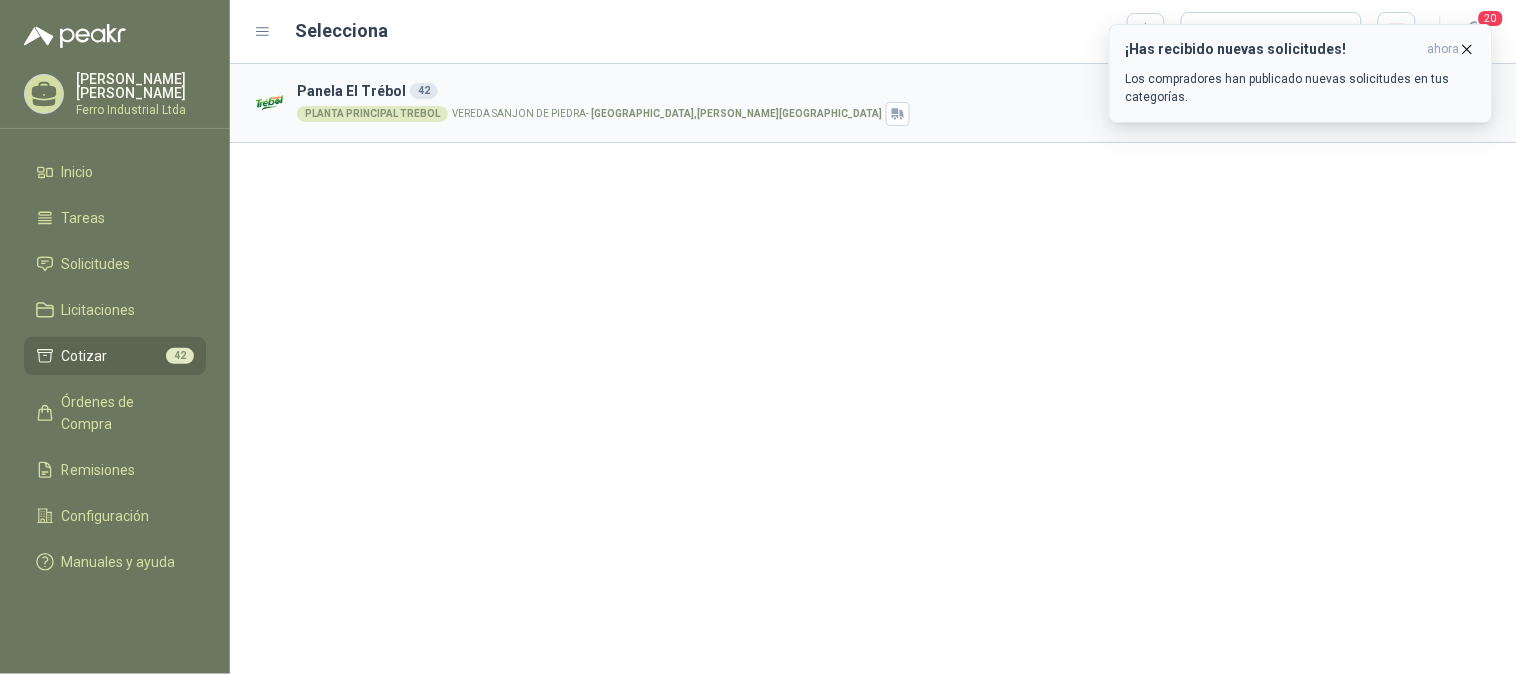 click on "ahora" at bounding box center [1444, 49] 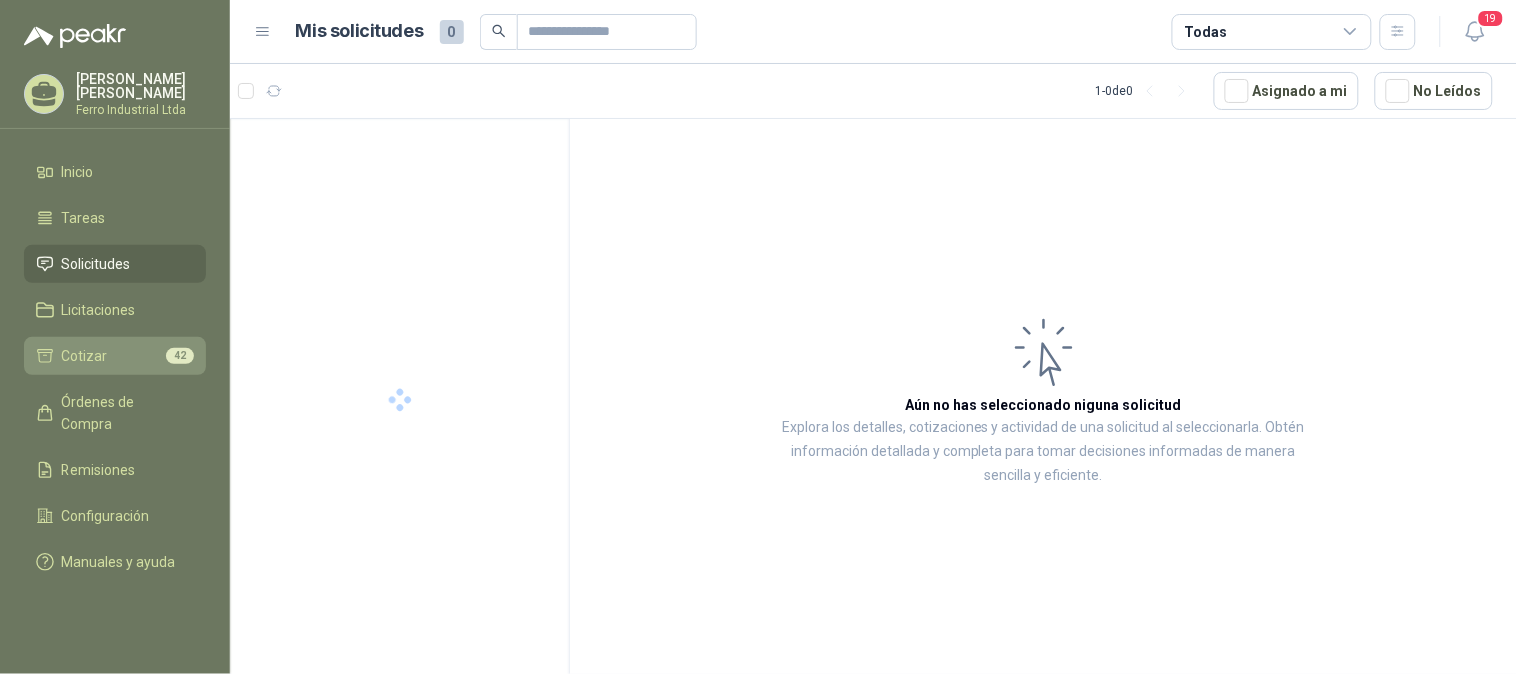 click on "Cotizar 42" at bounding box center (115, 356) 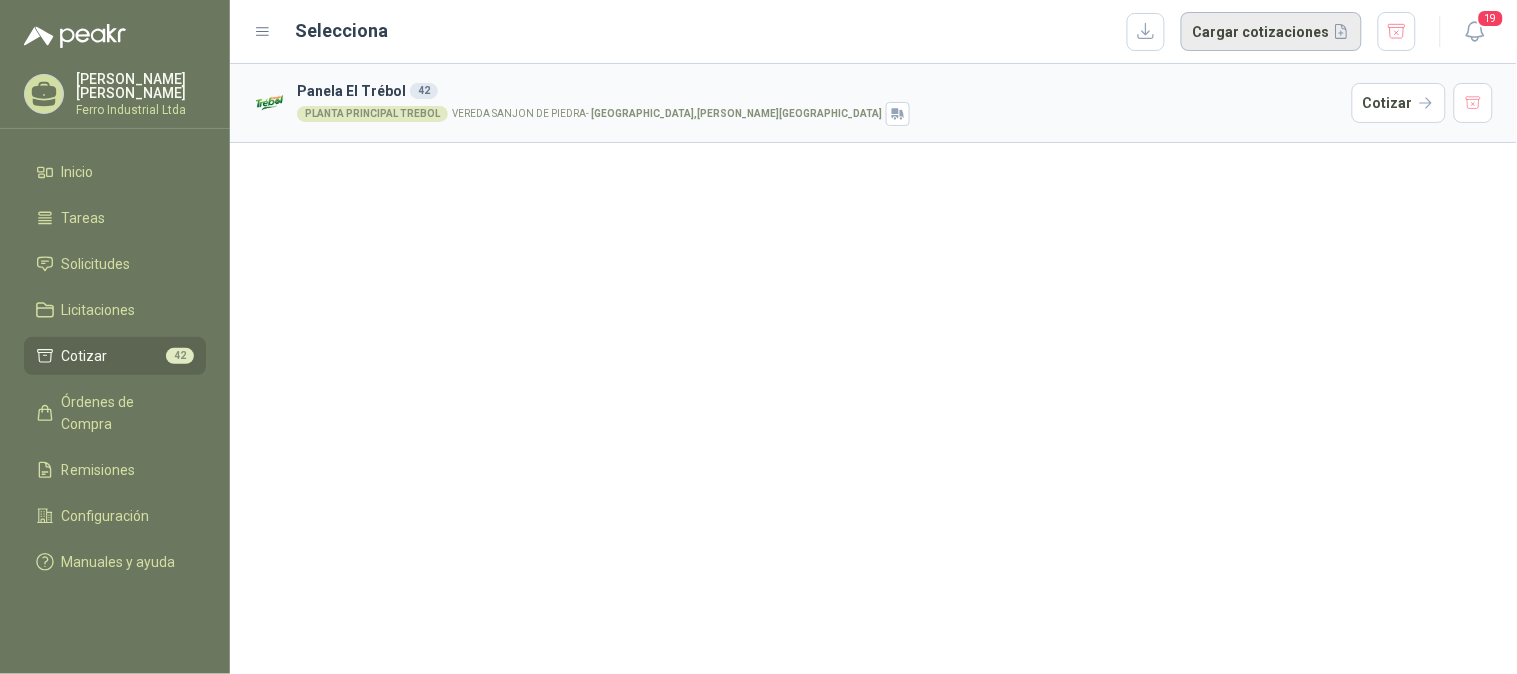 click on "Cargar cotizaciones" at bounding box center [1271, 32] 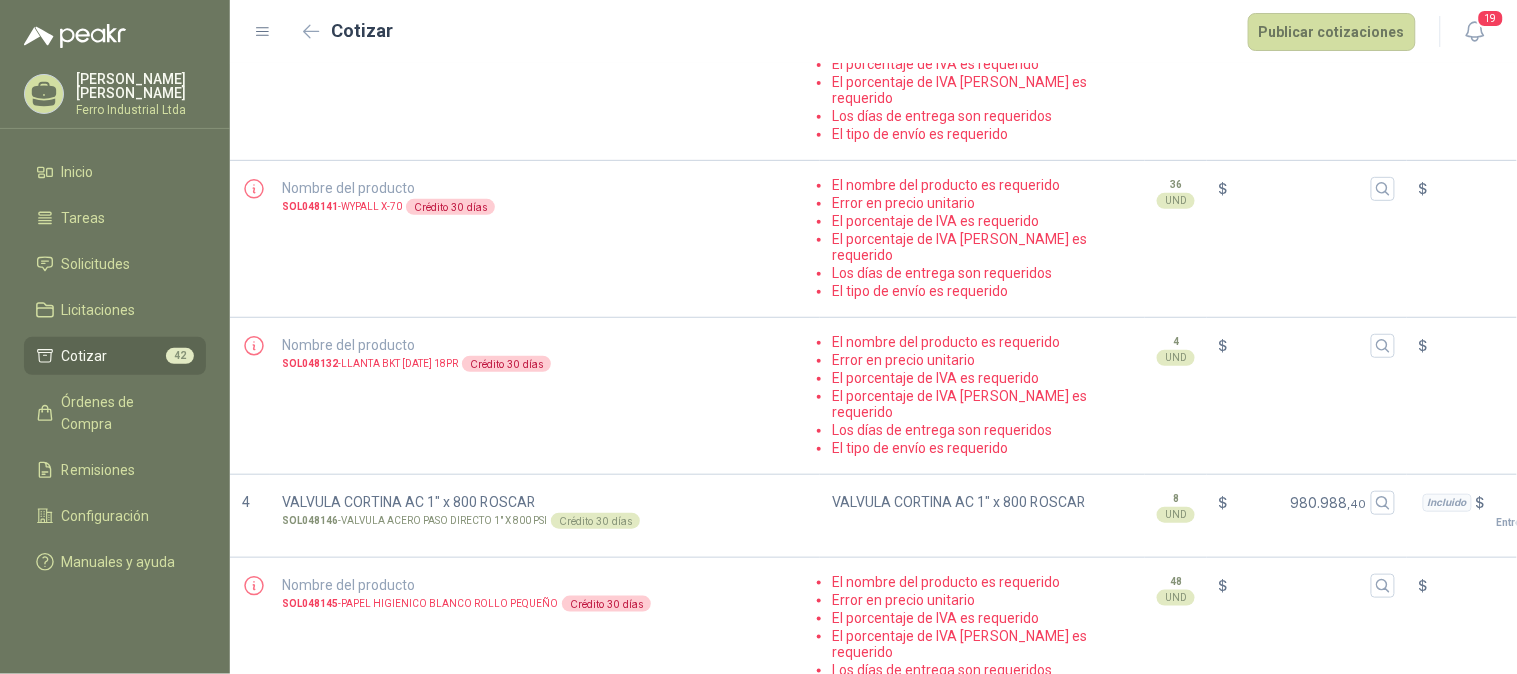 scroll, scrollTop: 222, scrollLeft: 0, axis: vertical 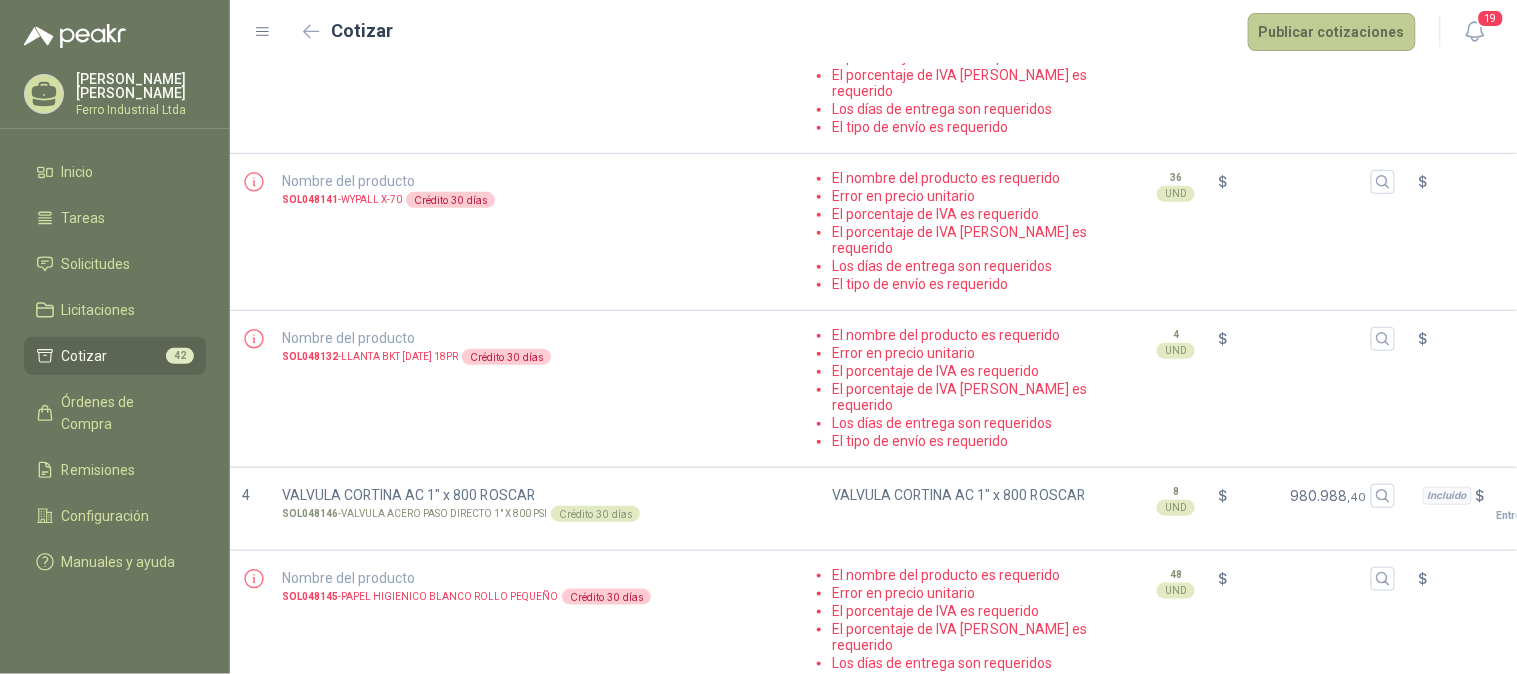 click on "Publicar cotizaciones" at bounding box center [1332, 32] 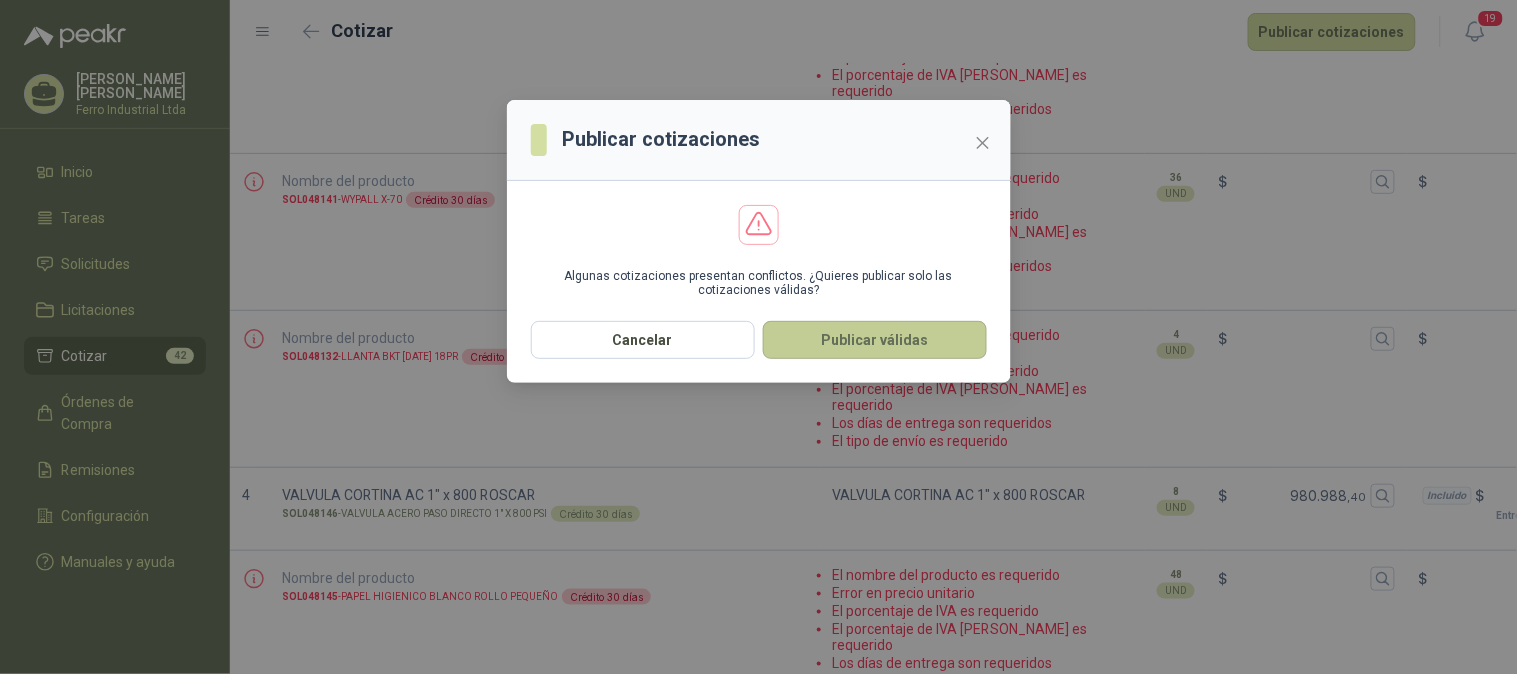 click on "Publicar válidas" at bounding box center (875, 340) 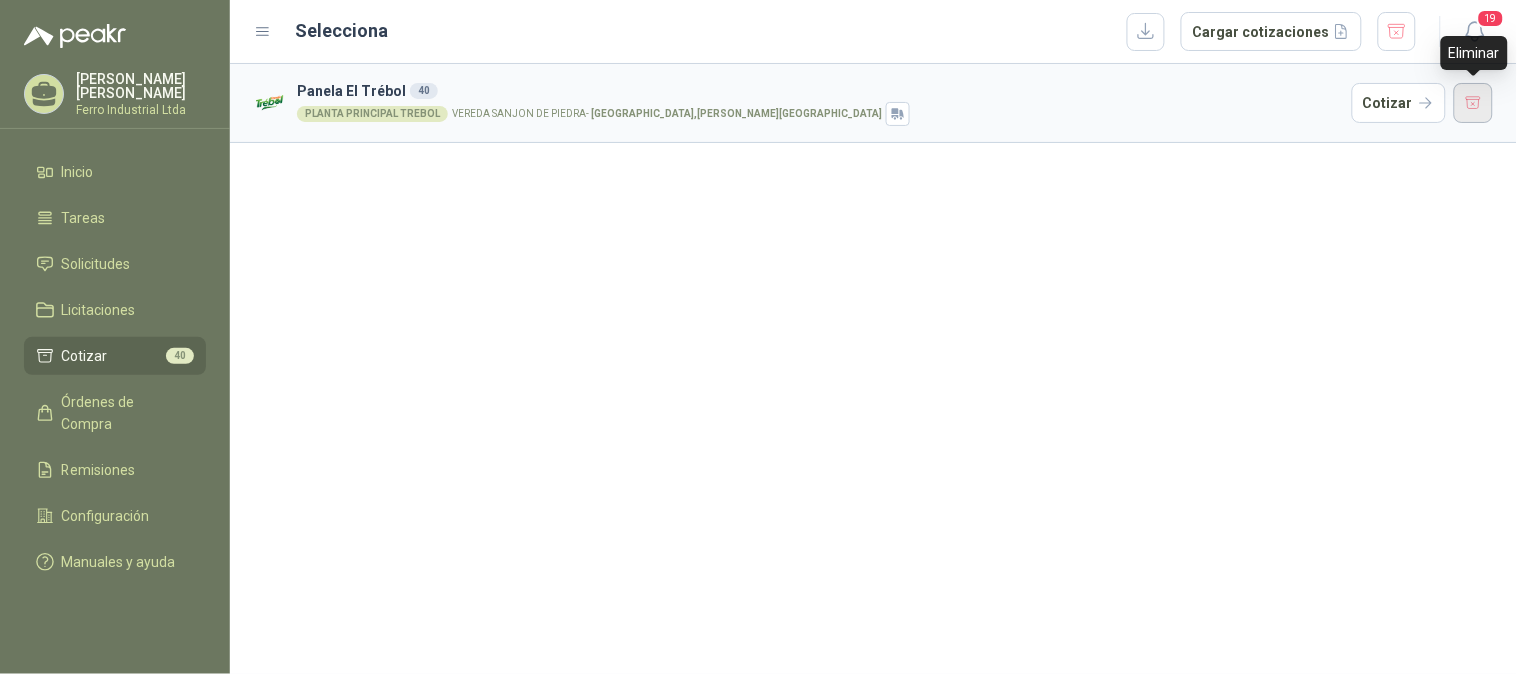 click at bounding box center (1474, 103) 